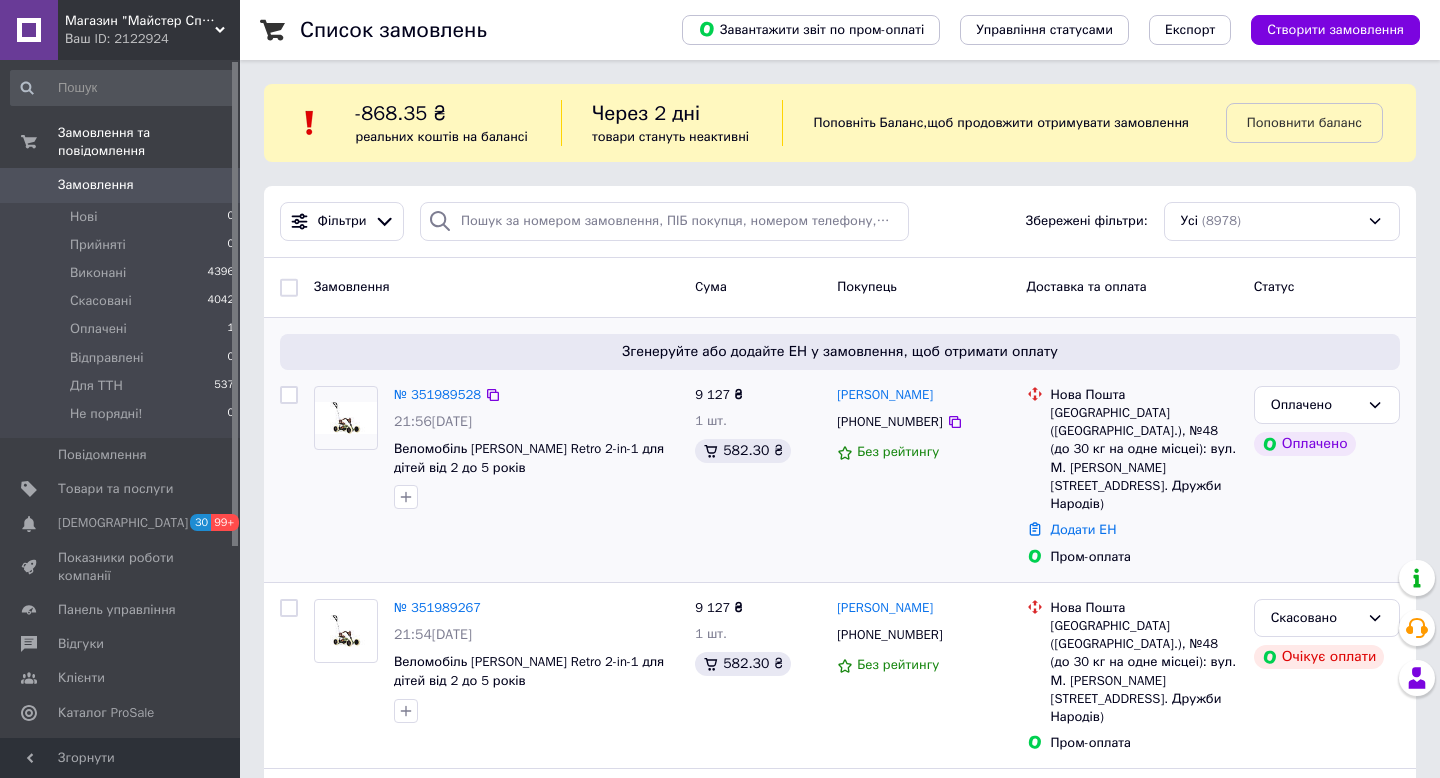 scroll, scrollTop: 0, scrollLeft: 0, axis: both 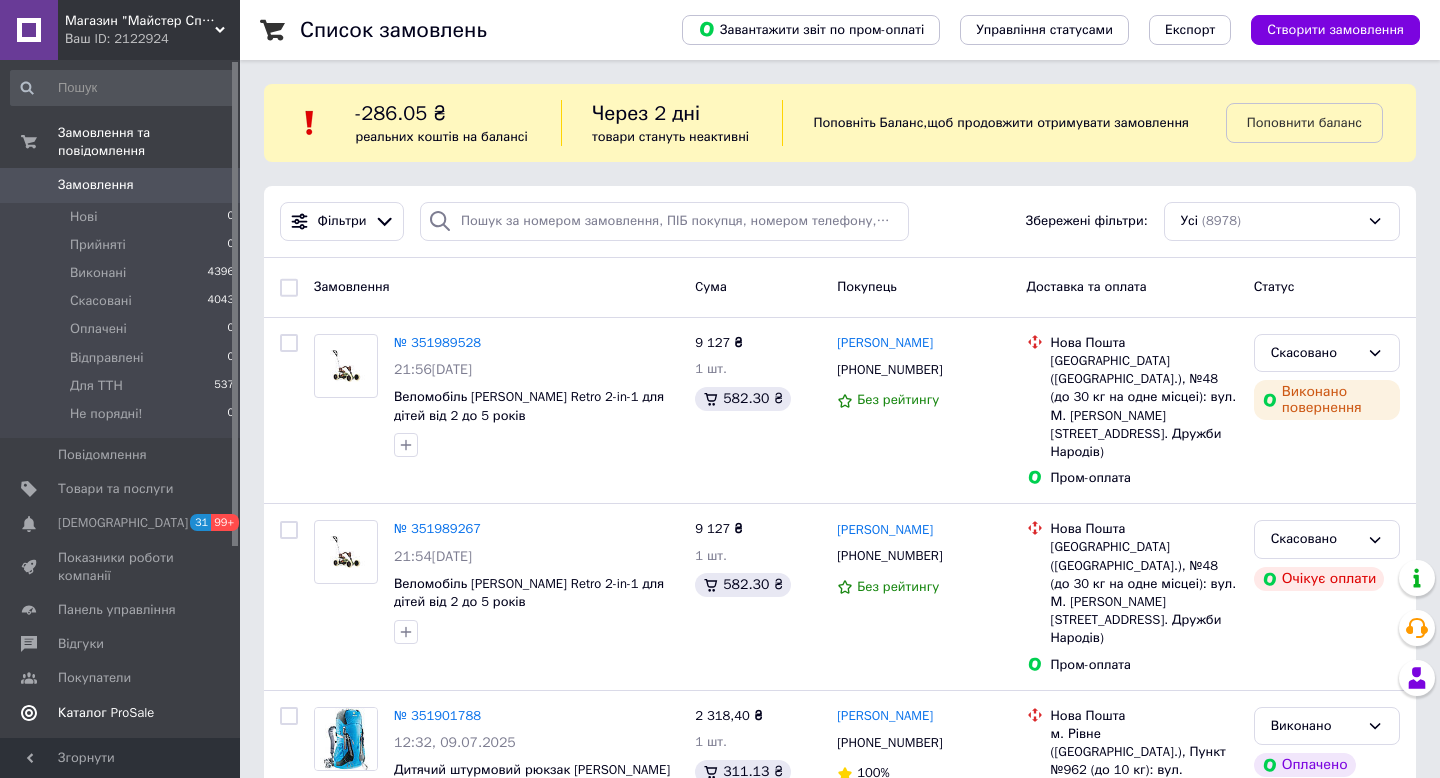 click on "Каталог ProSale" at bounding box center [106, 713] 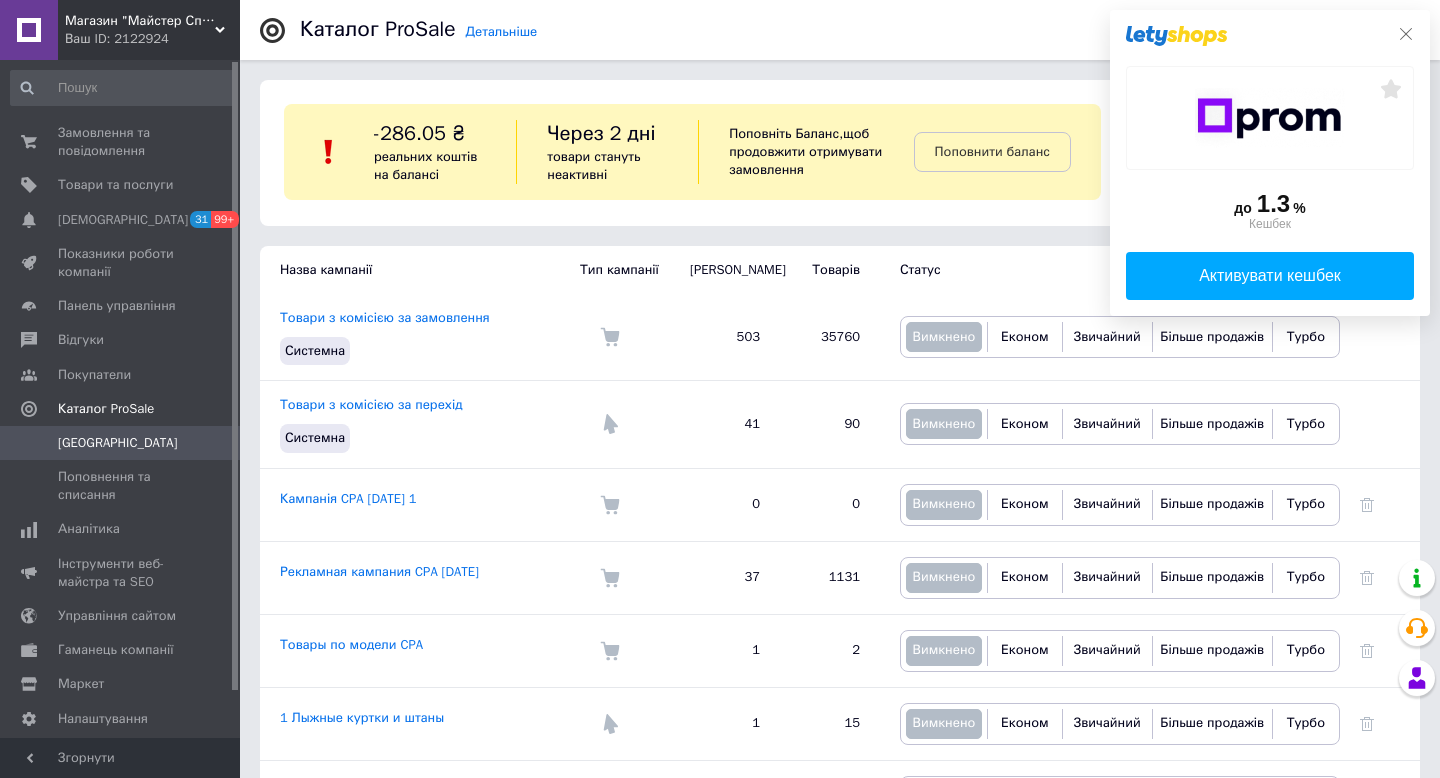 click 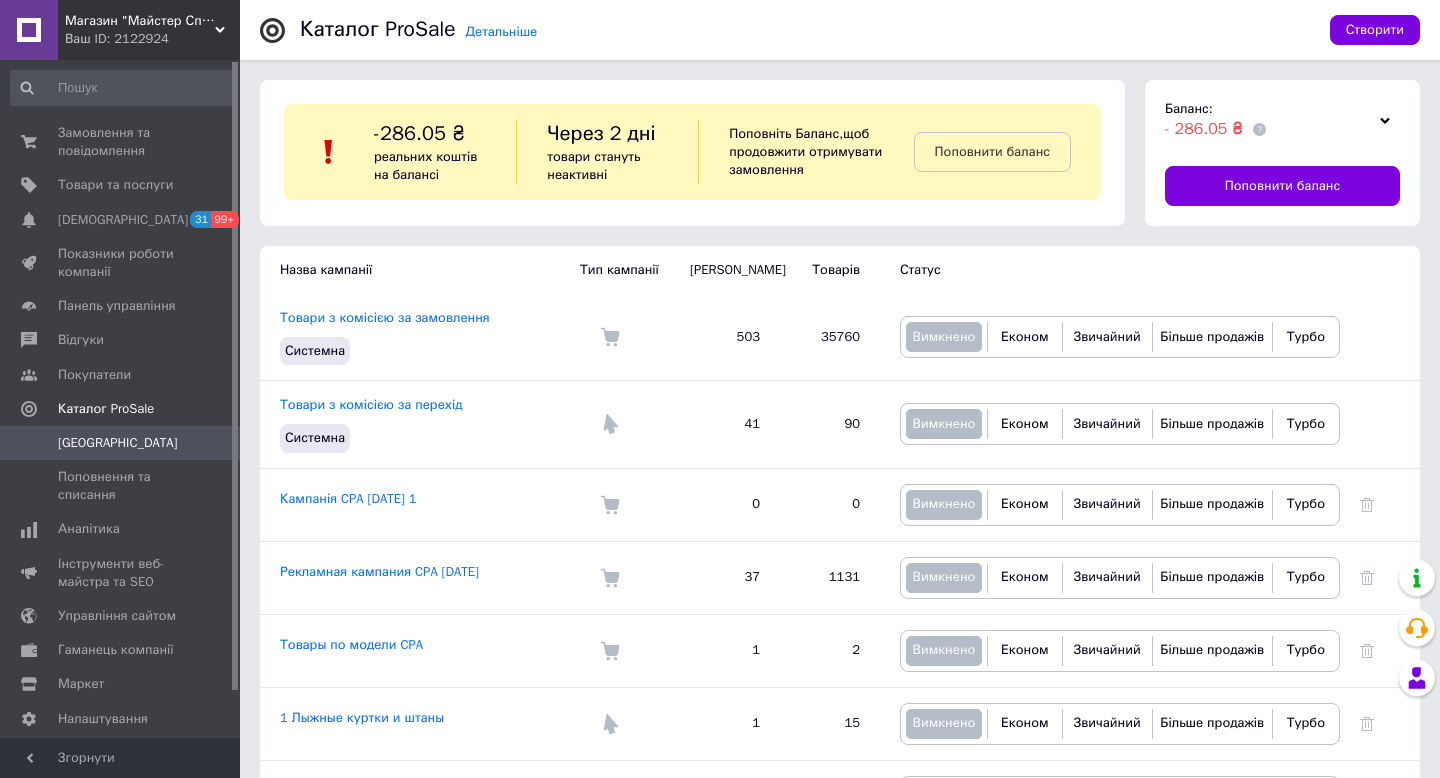 click on "Ваш ID: 2122924" at bounding box center [152, 39] 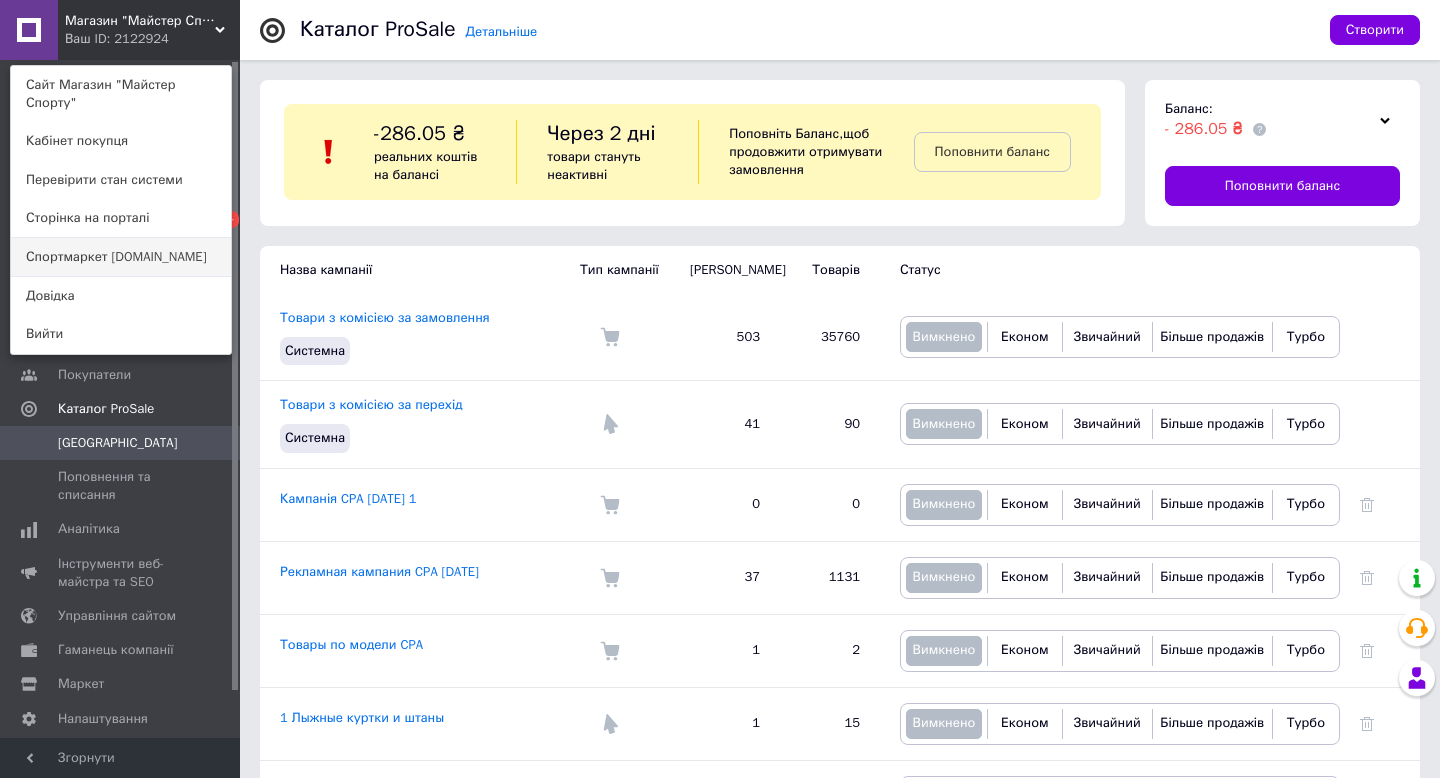 click on "Спортмаркет [DOMAIN_NAME]" at bounding box center (121, 257) 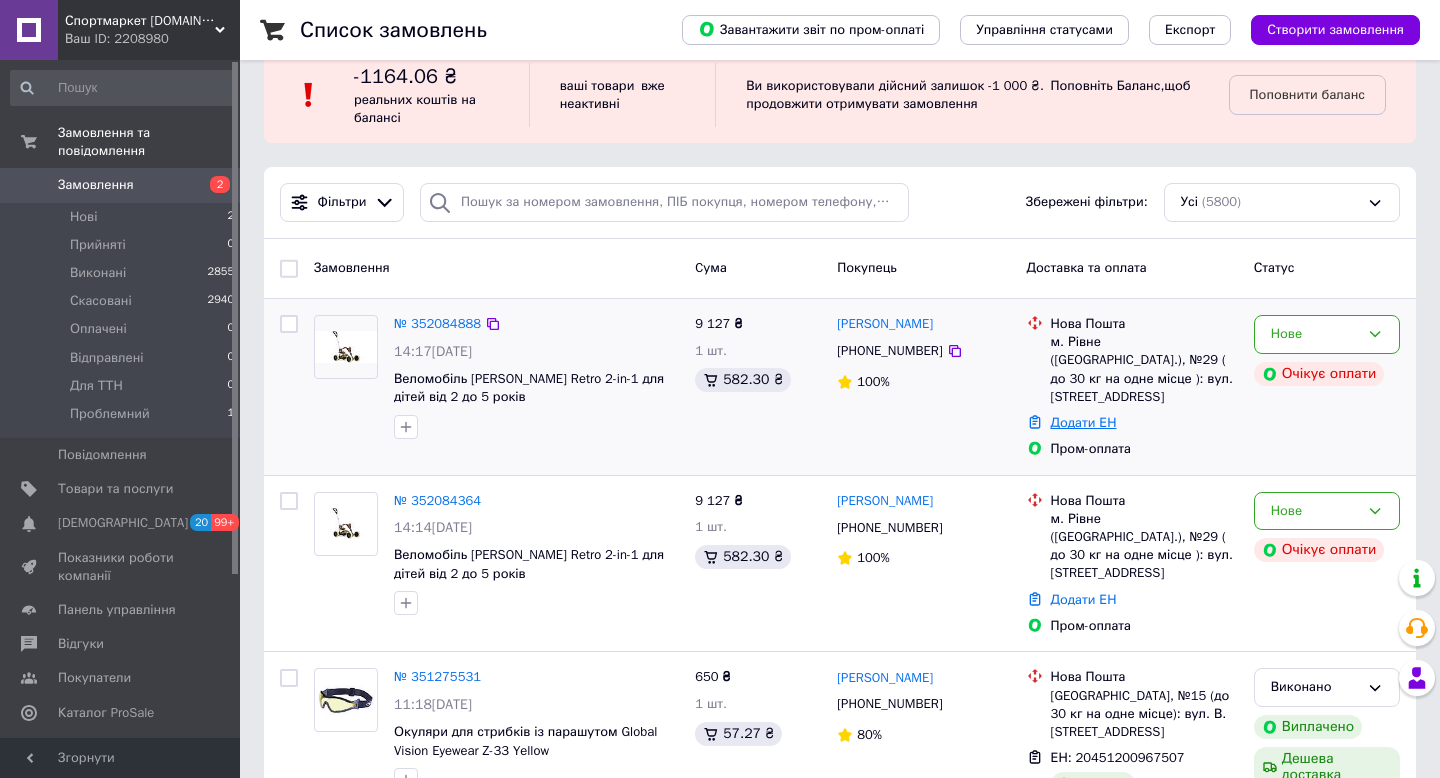 scroll, scrollTop: 44, scrollLeft: 0, axis: vertical 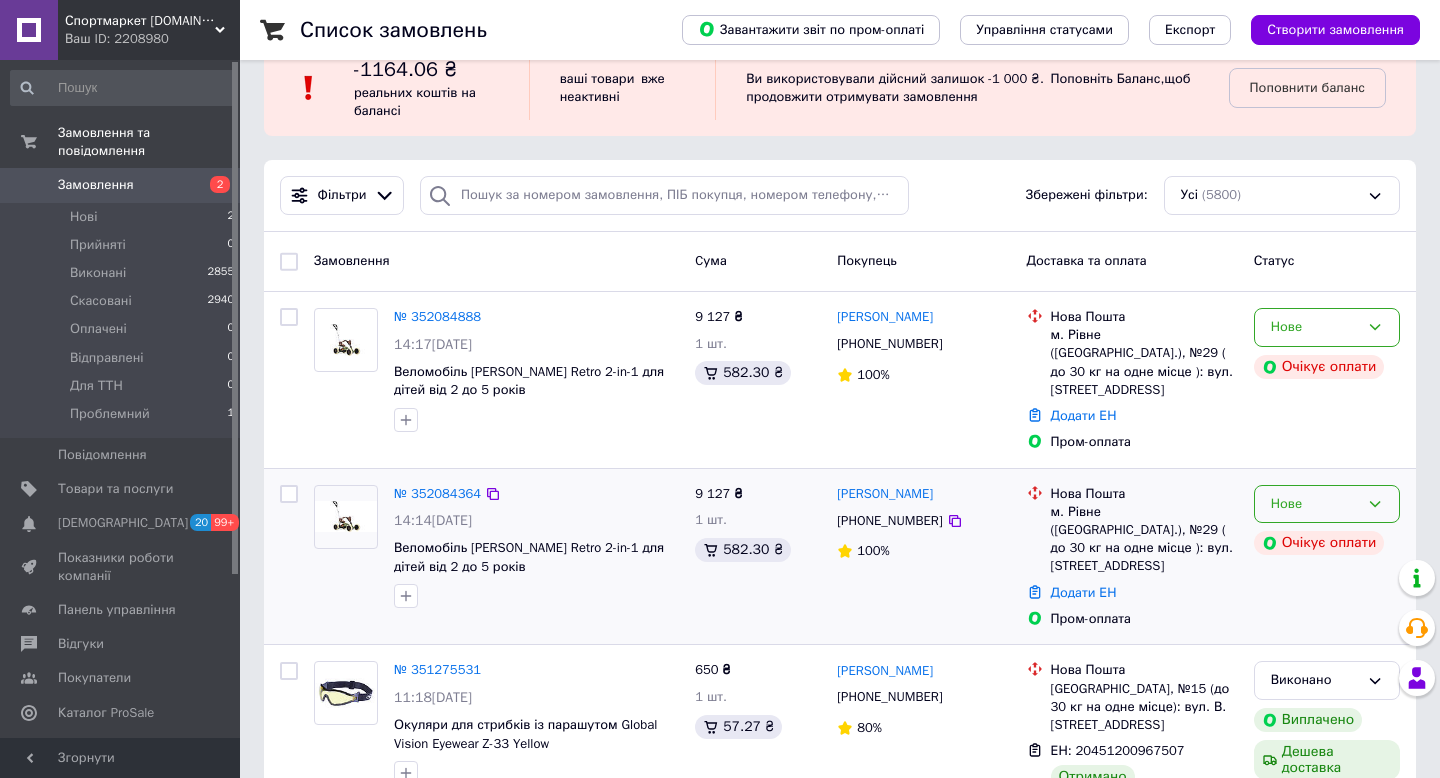 click on "Нове" at bounding box center (1315, 504) 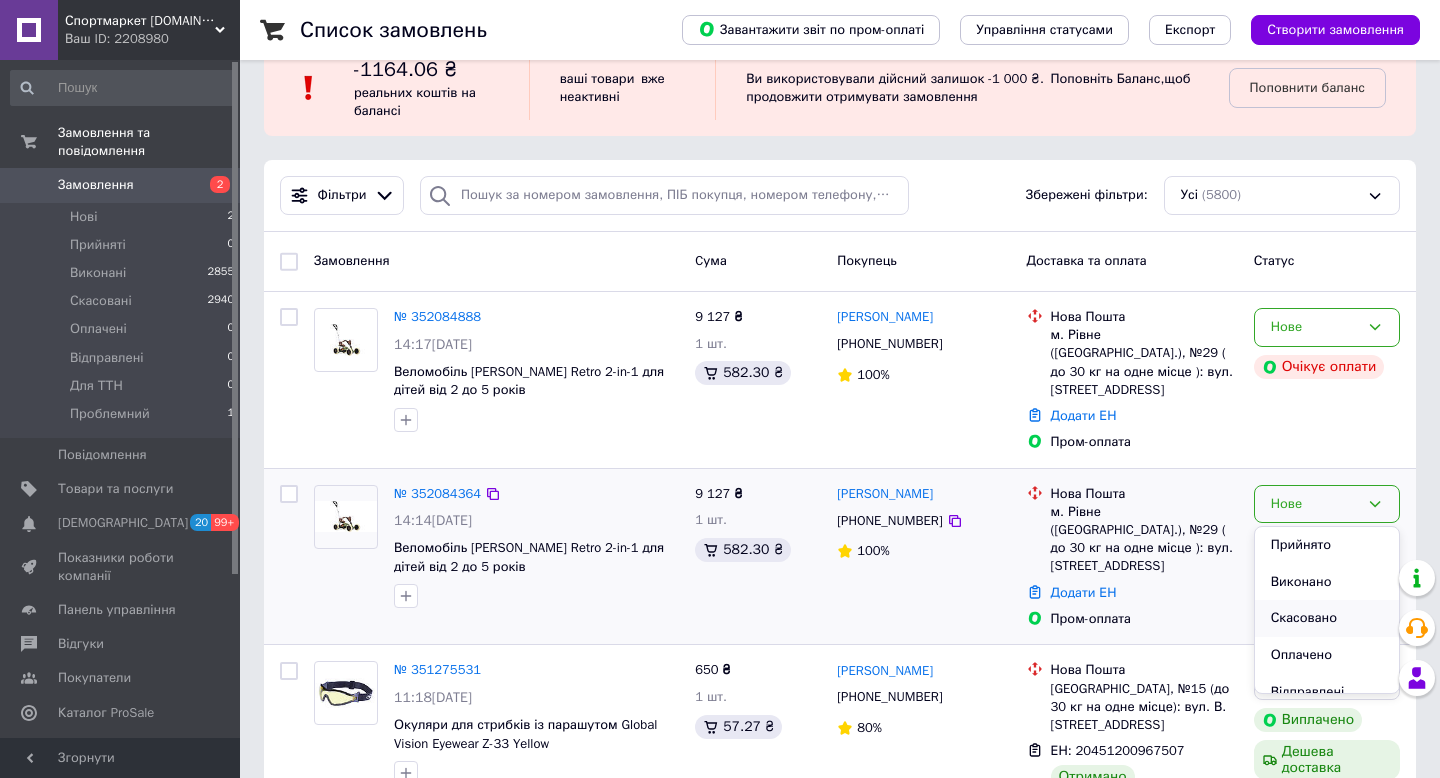 click on "Скасовано" at bounding box center (1327, 618) 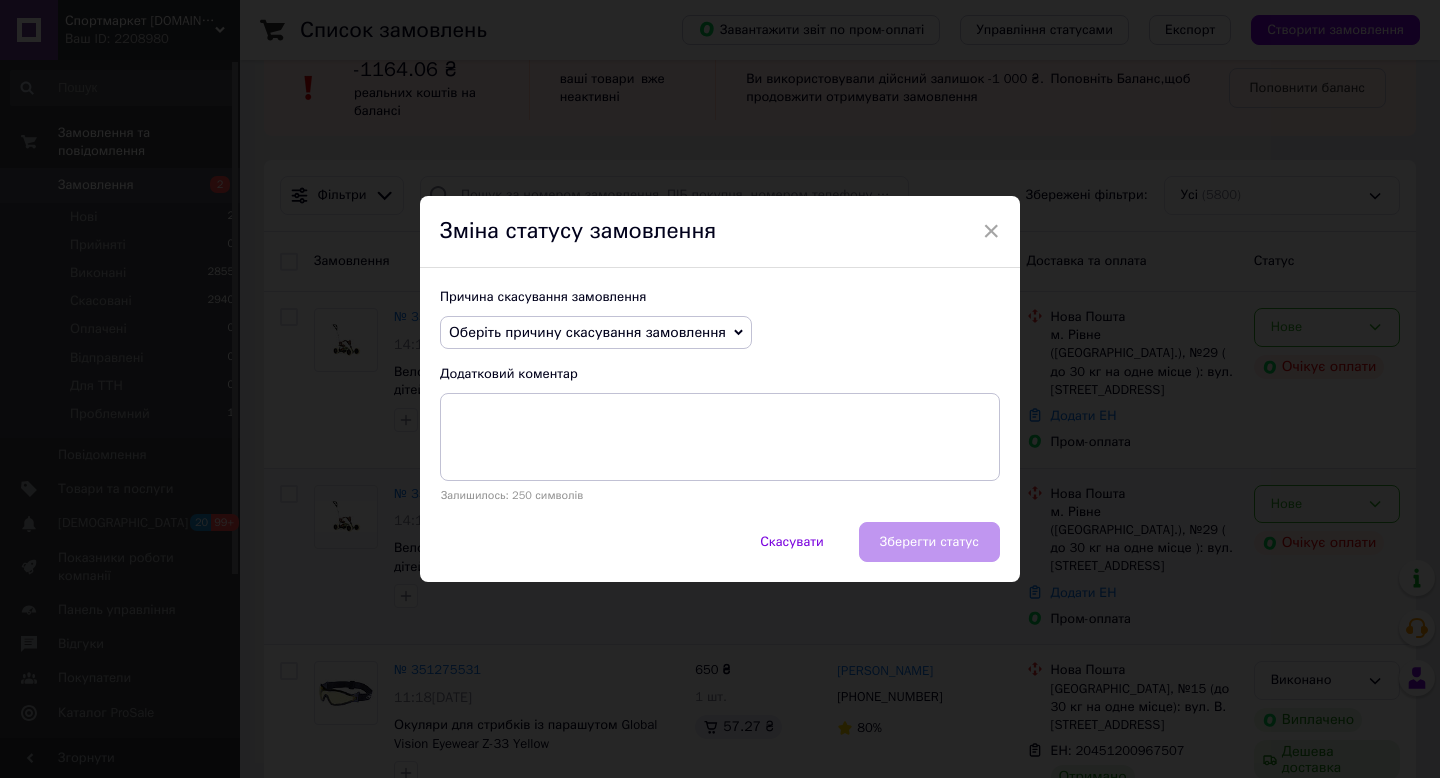 click on "Оберіть причину скасування замовлення" at bounding box center (587, 332) 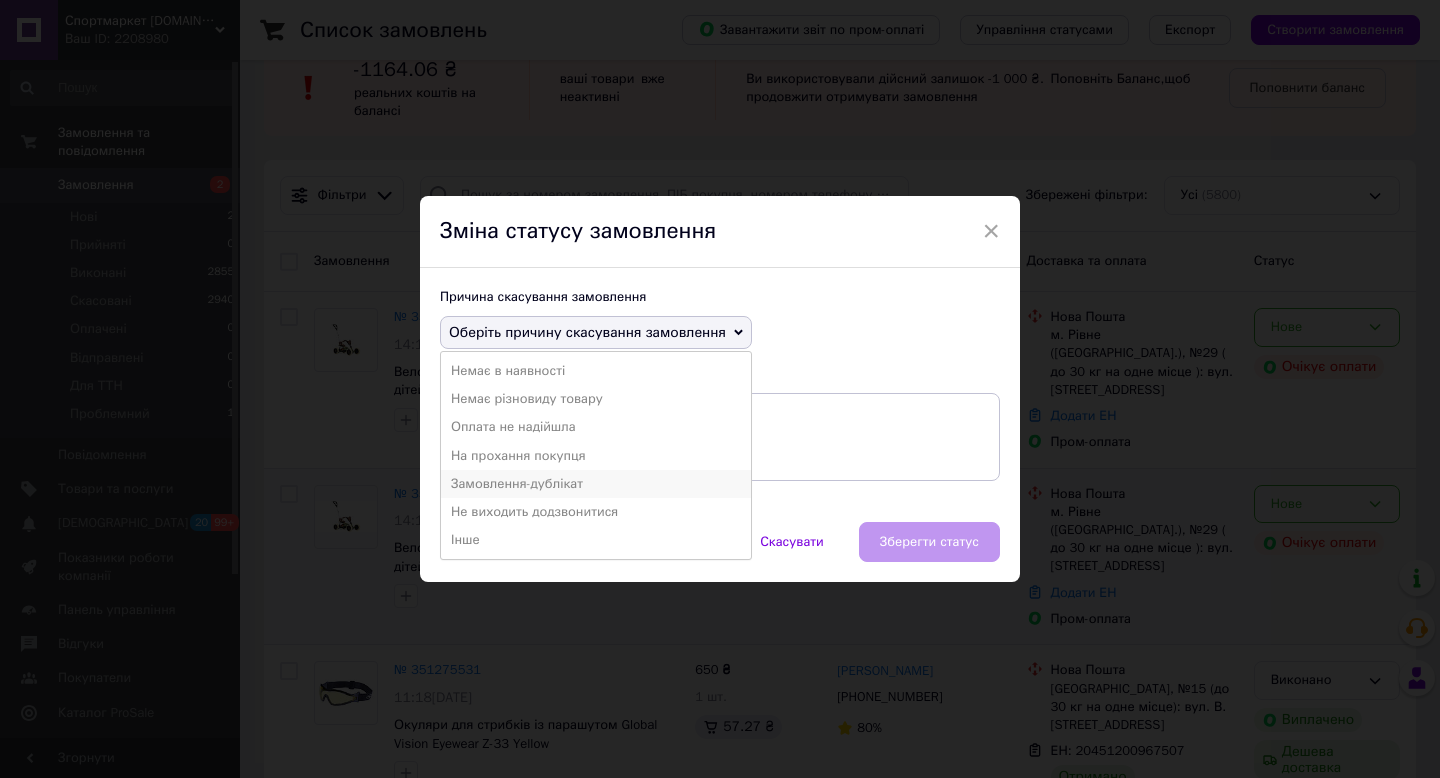 click on "Замовлення-дублікат" at bounding box center (596, 484) 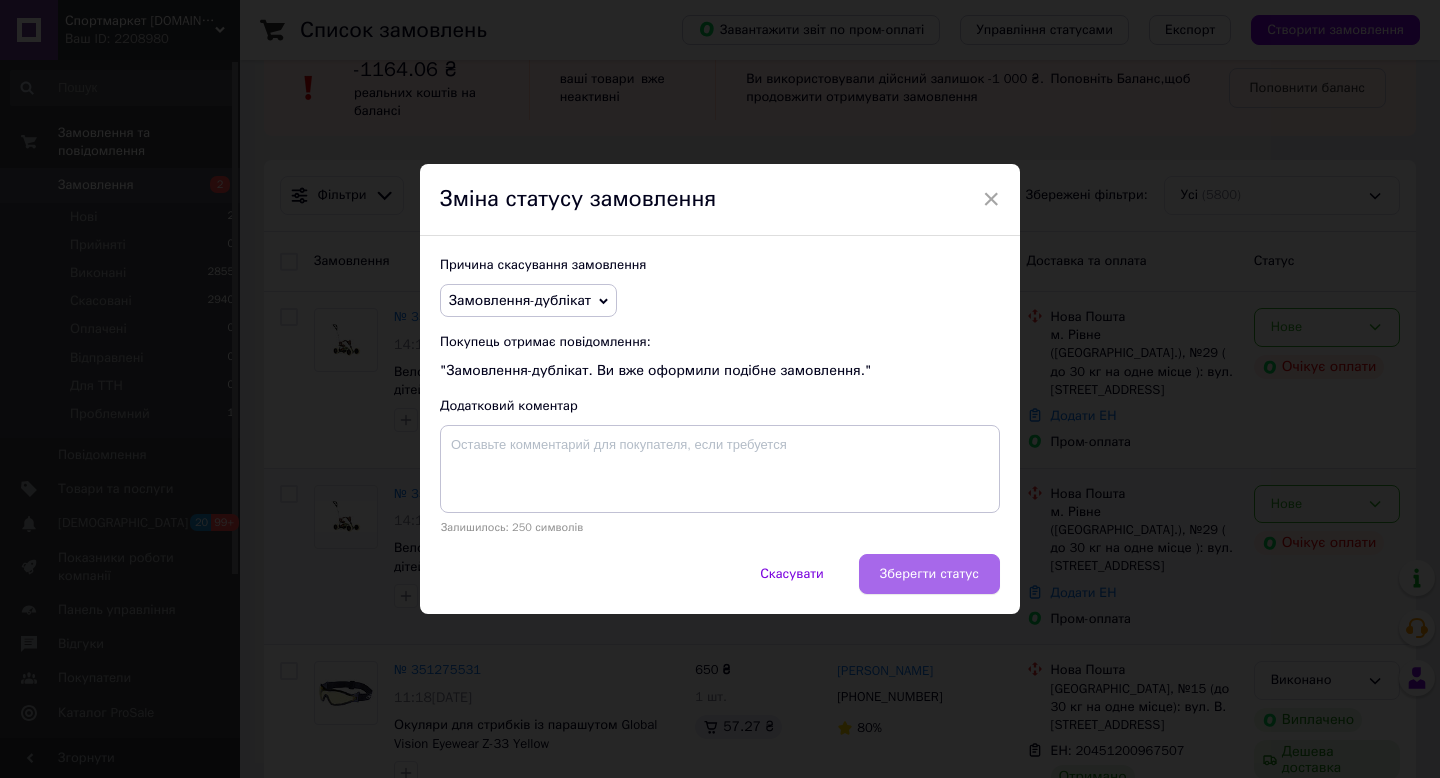 click on "Зберегти статус" at bounding box center (929, 574) 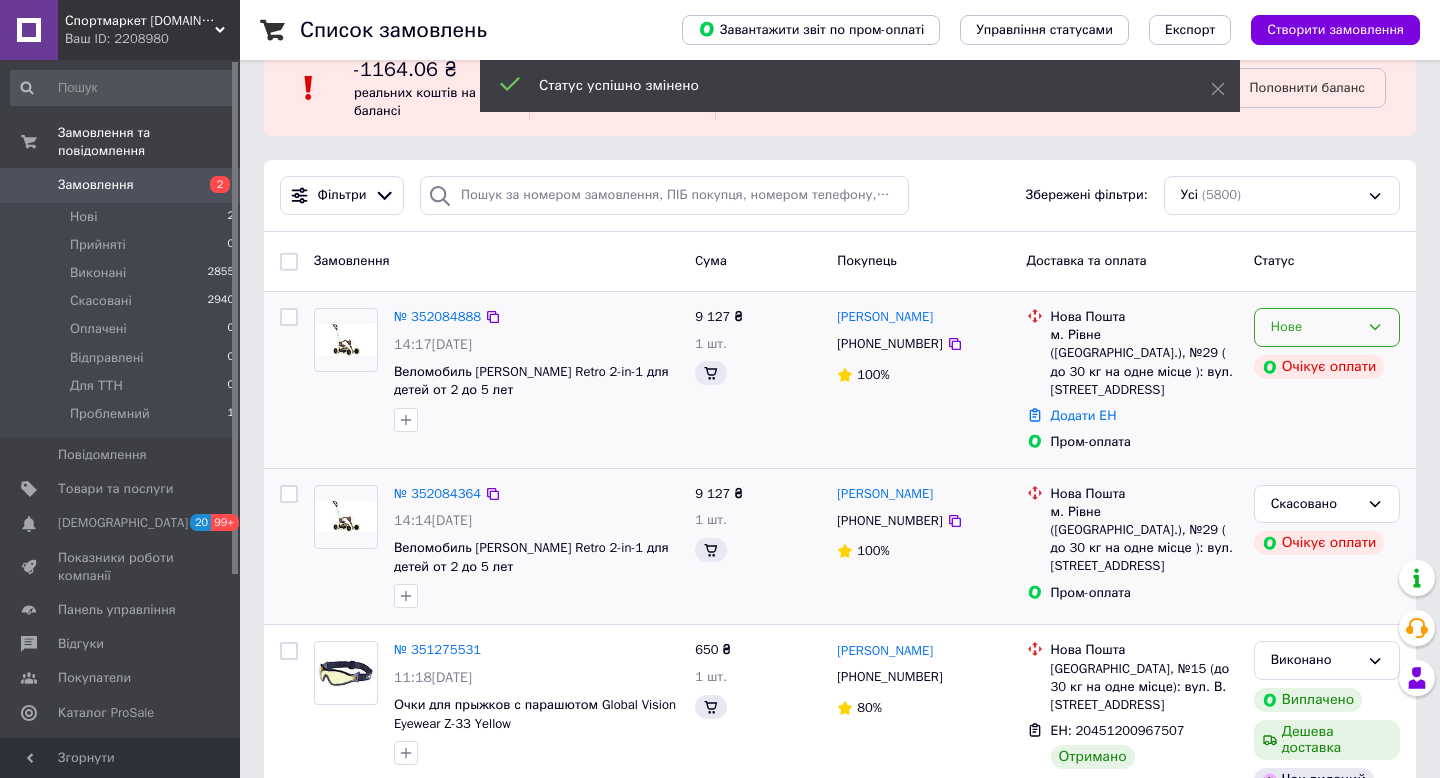 click on "Нове" at bounding box center (1315, 327) 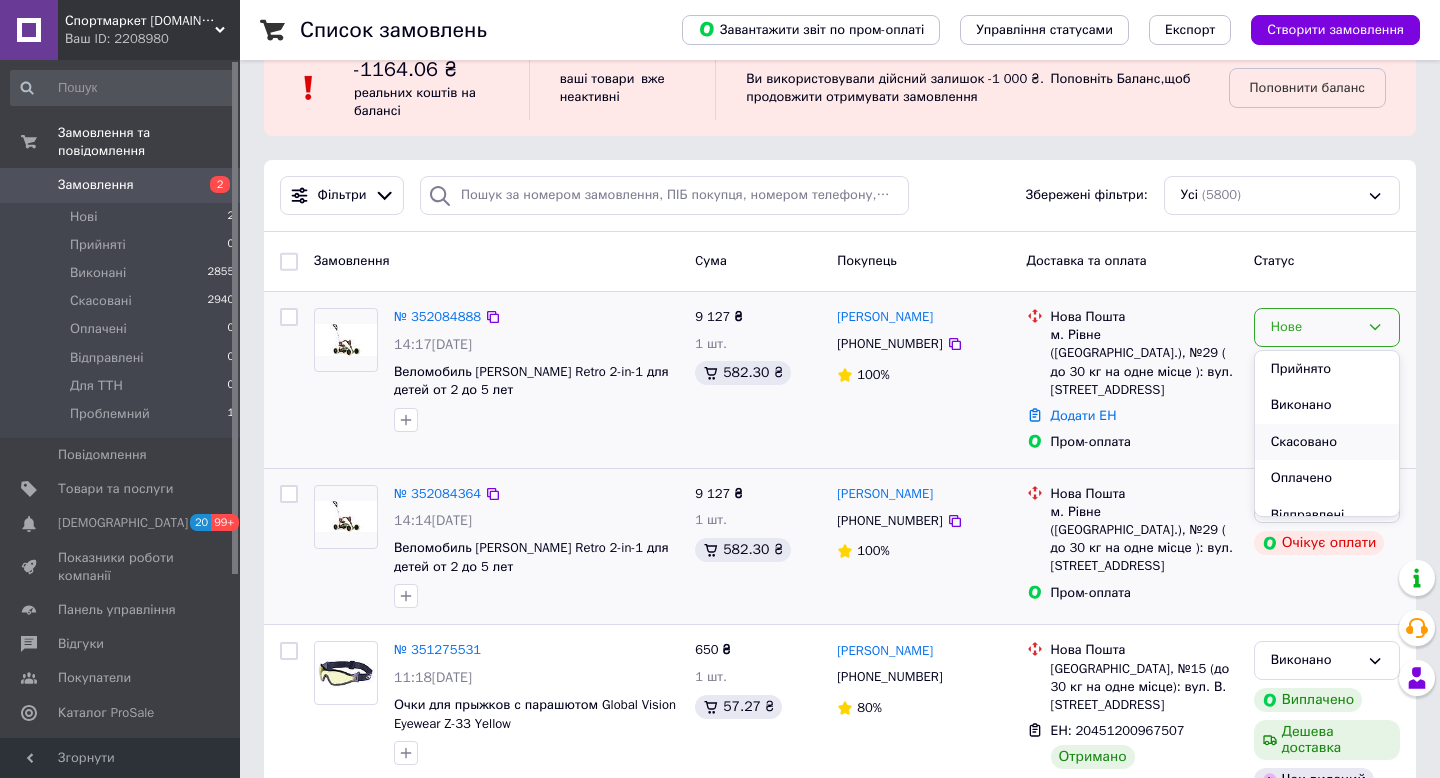 click on "Скасовано" at bounding box center [1327, 442] 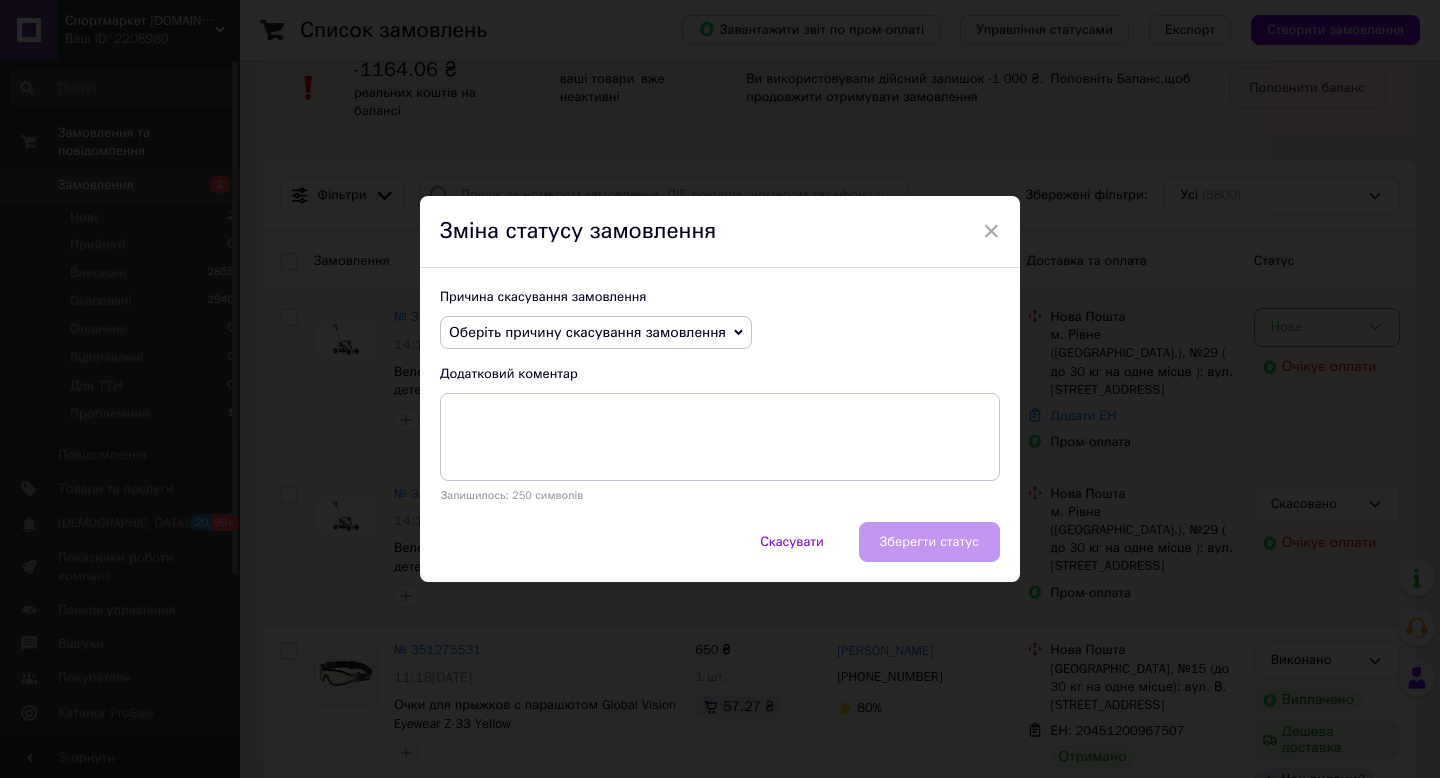 click on "Оберіть причину скасування замовлення" at bounding box center [596, 333] 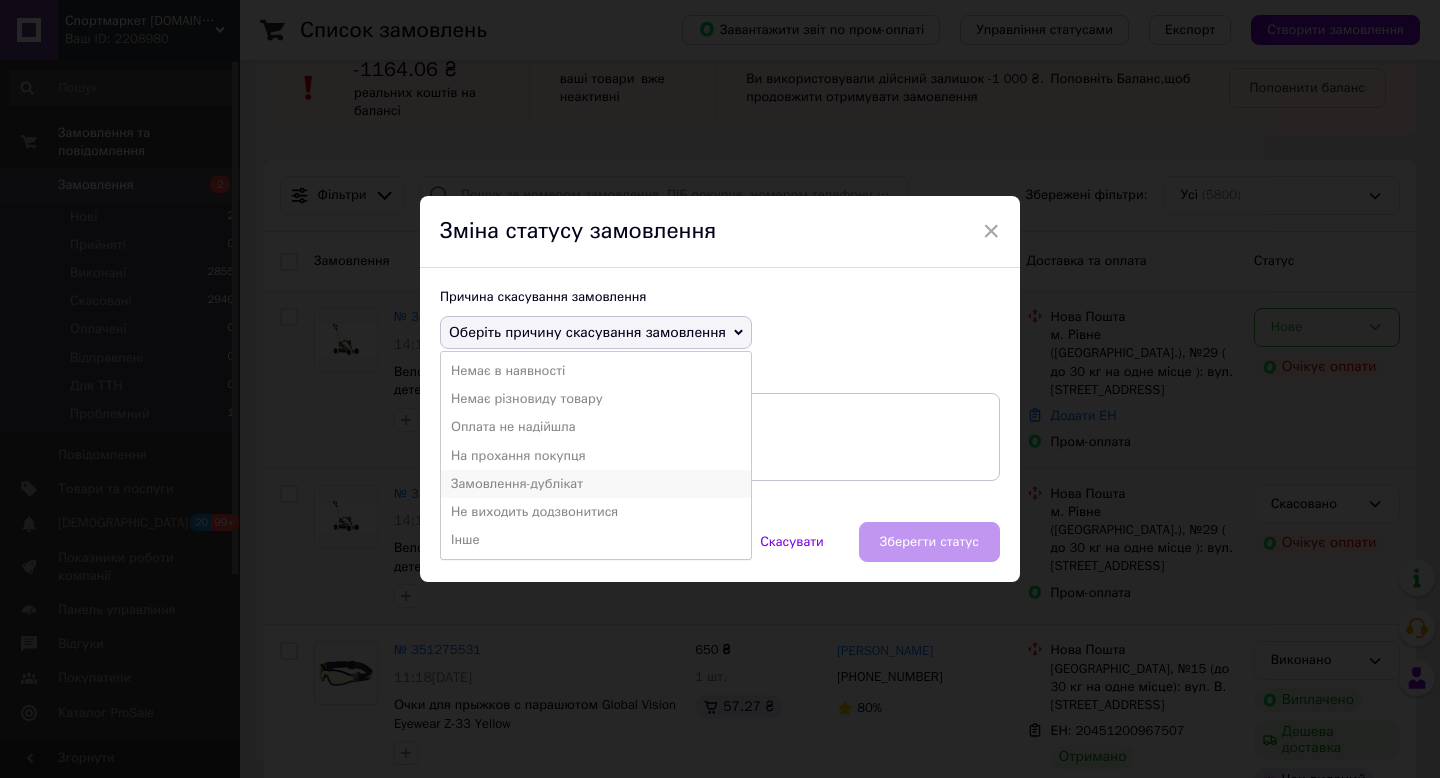 click on "Замовлення-дублікат" at bounding box center (596, 484) 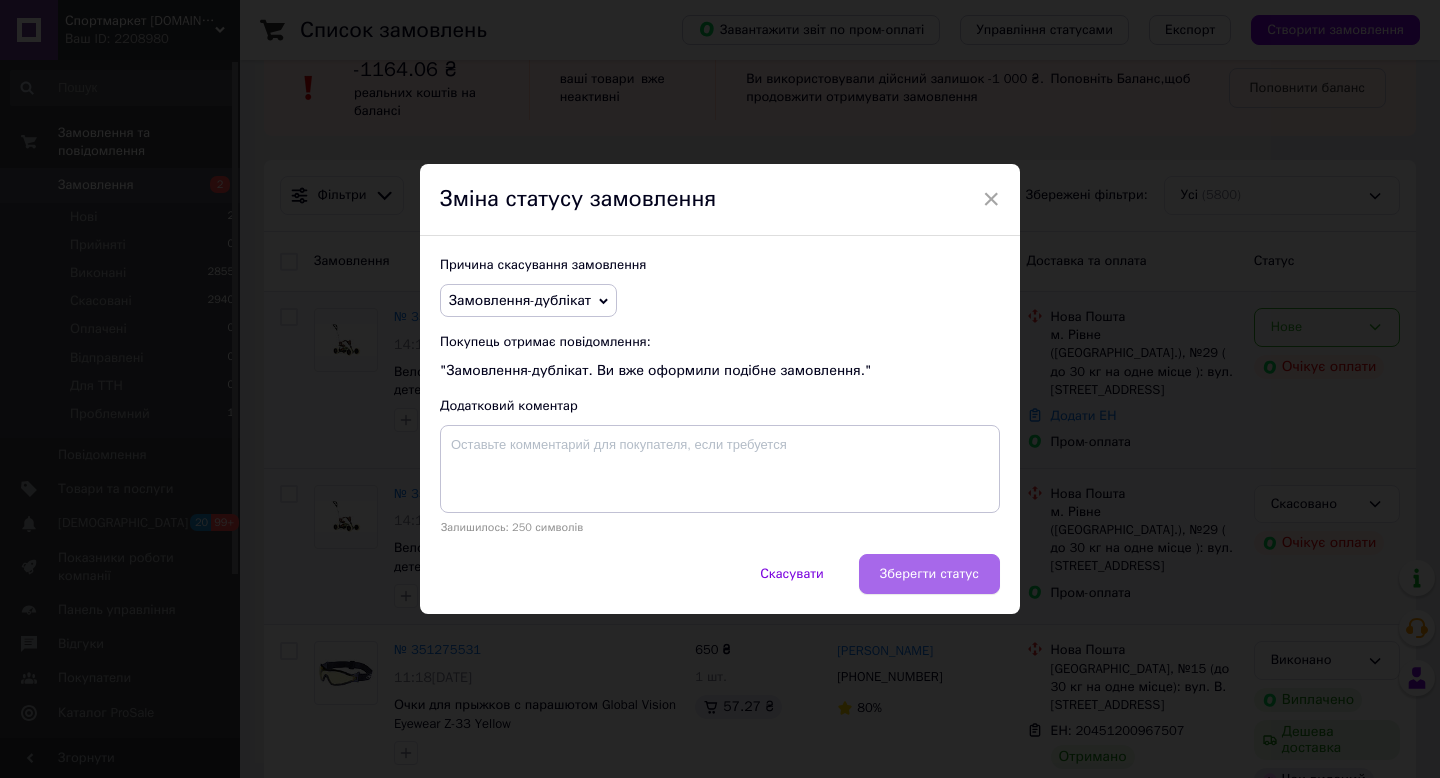 click on "Зберегти статус" at bounding box center (929, 574) 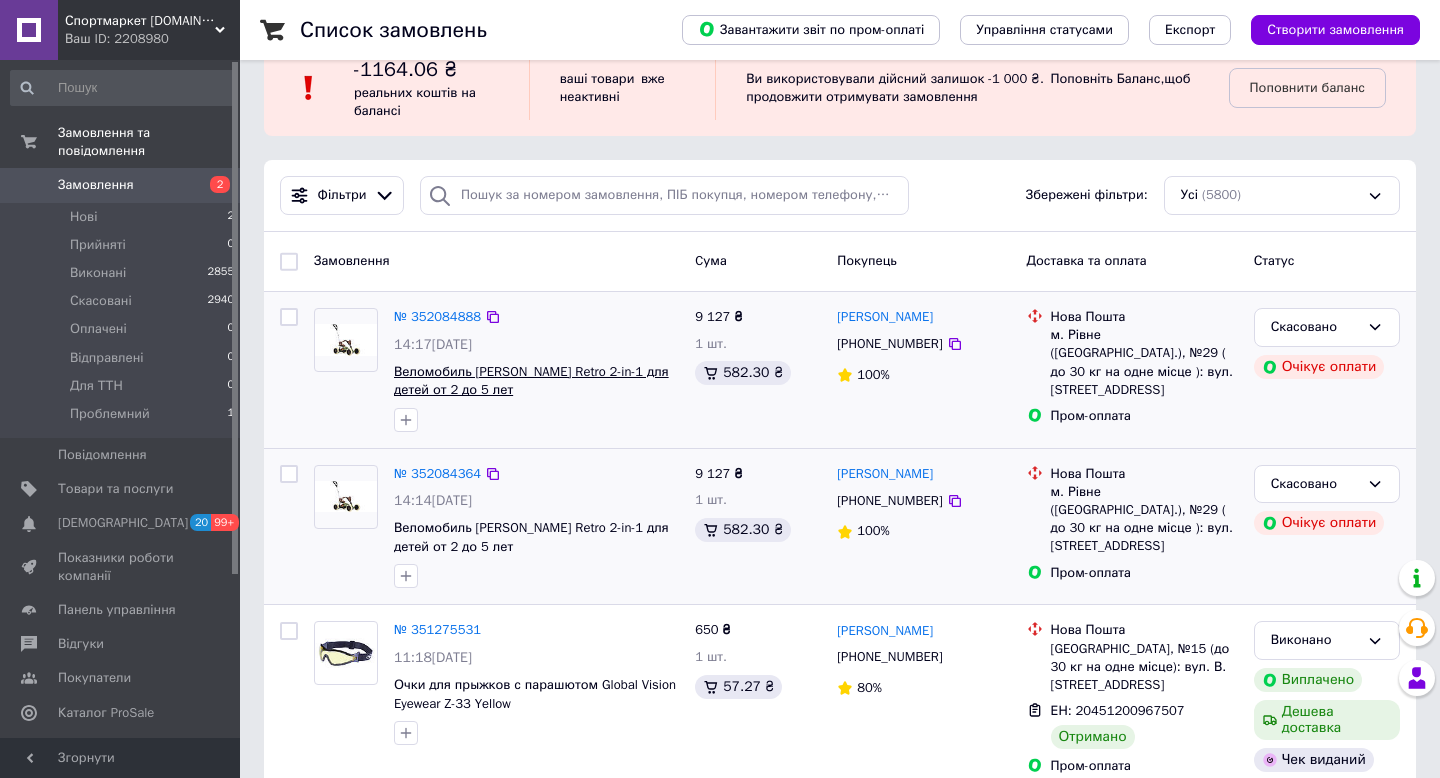 drag, startPoint x: 395, startPoint y: 371, endPoint x: 629, endPoint y: 373, distance: 234.00854 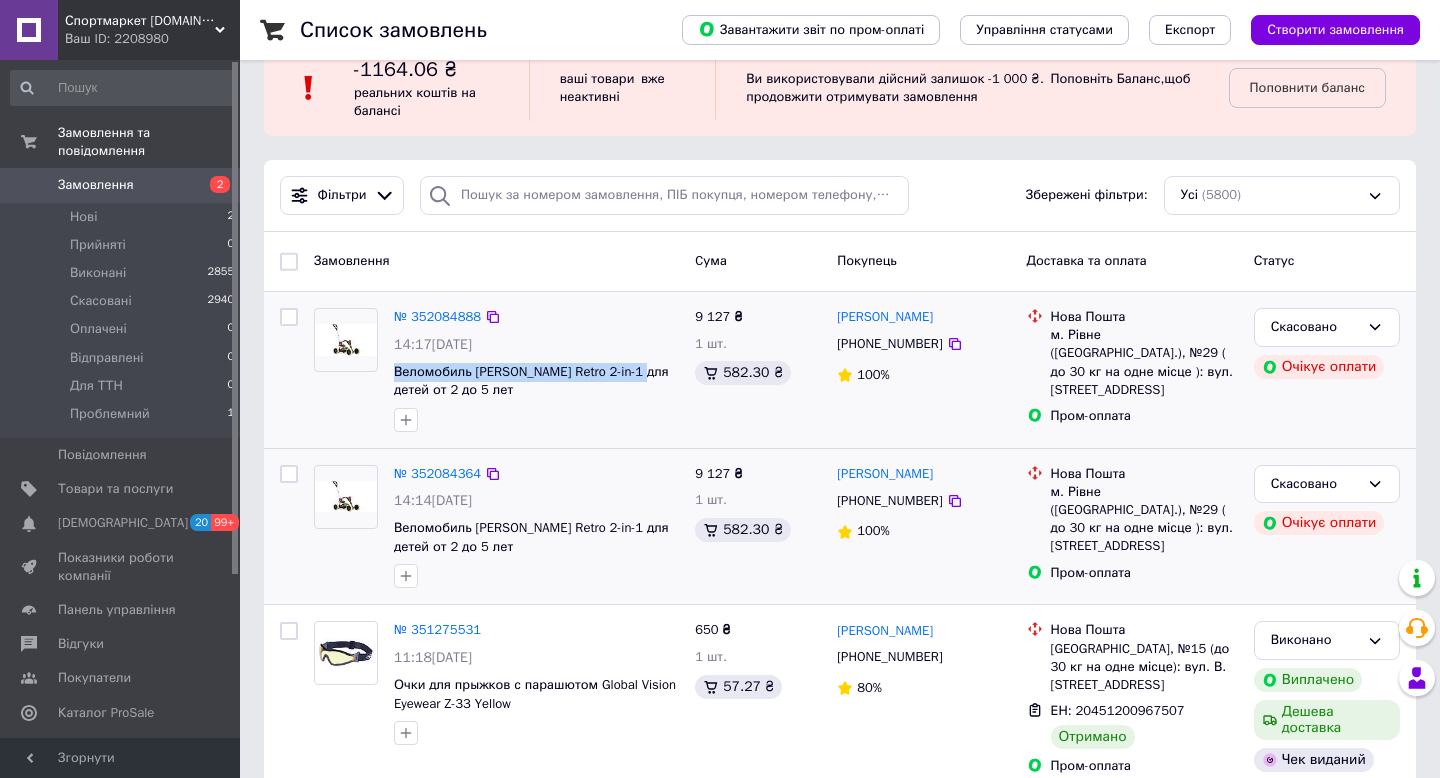drag, startPoint x: 629, startPoint y: 373, endPoint x: 389, endPoint y: 377, distance: 240.03333 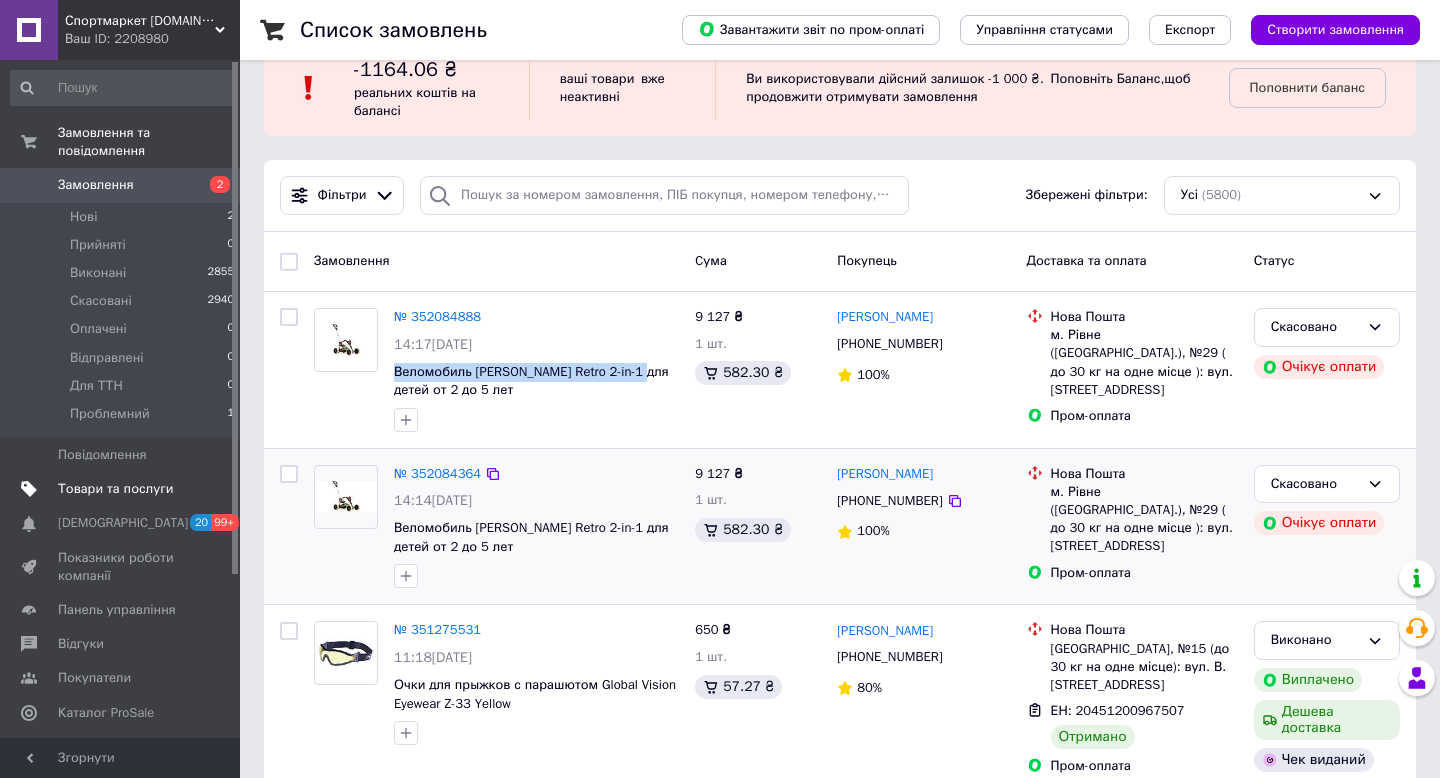 click on "Товари та послуги" at bounding box center [115, 489] 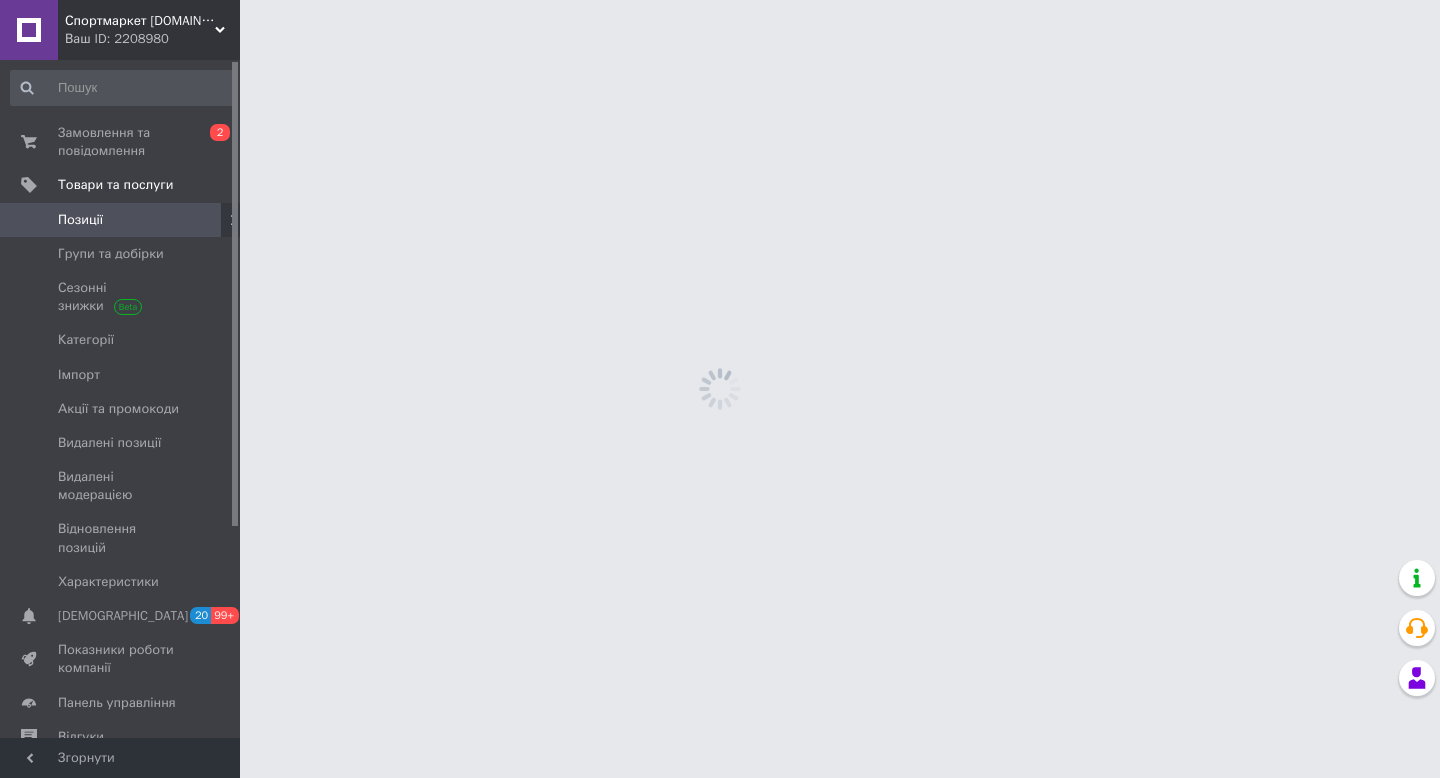 scroll, scrollTop: 0, scrollLeft: 0, axis: both 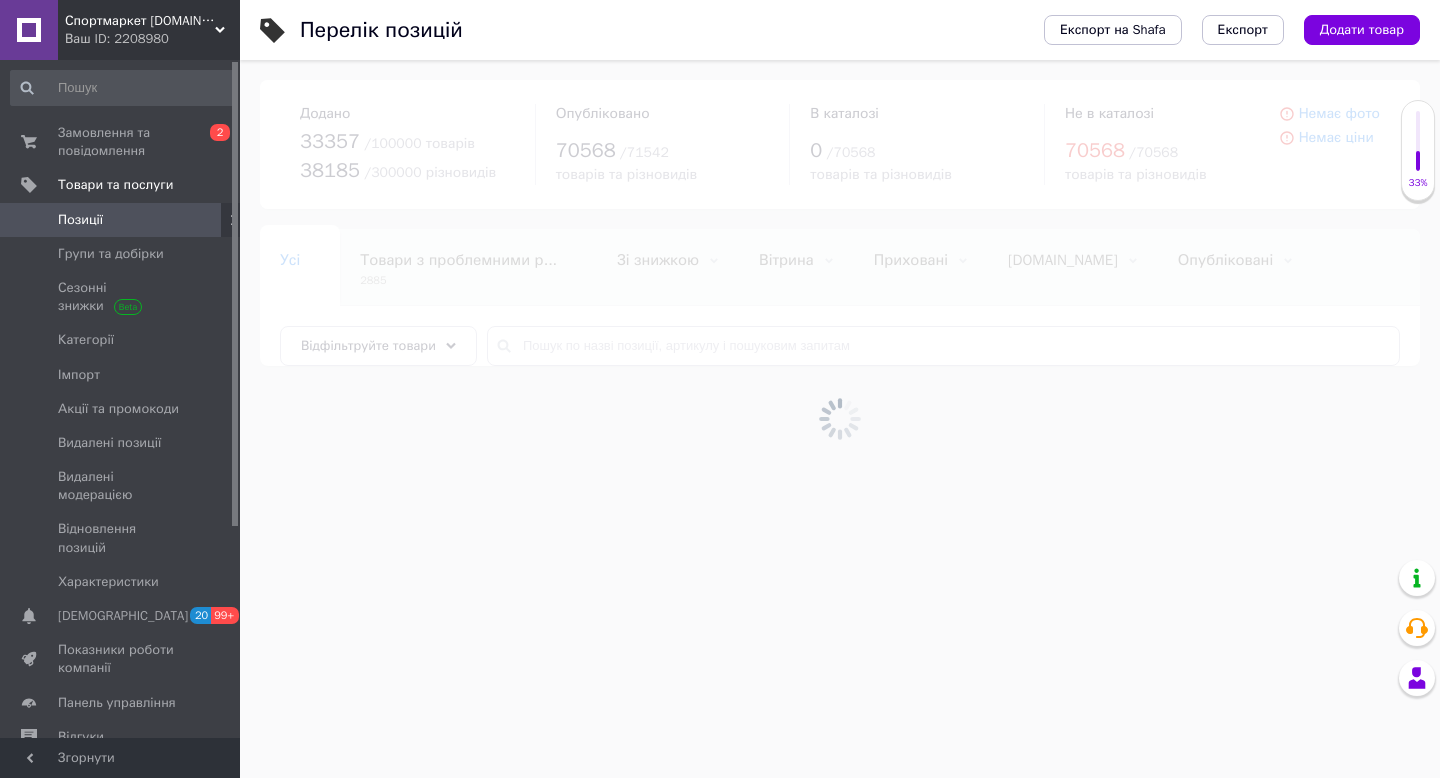 click at bounding box center [840, 419] 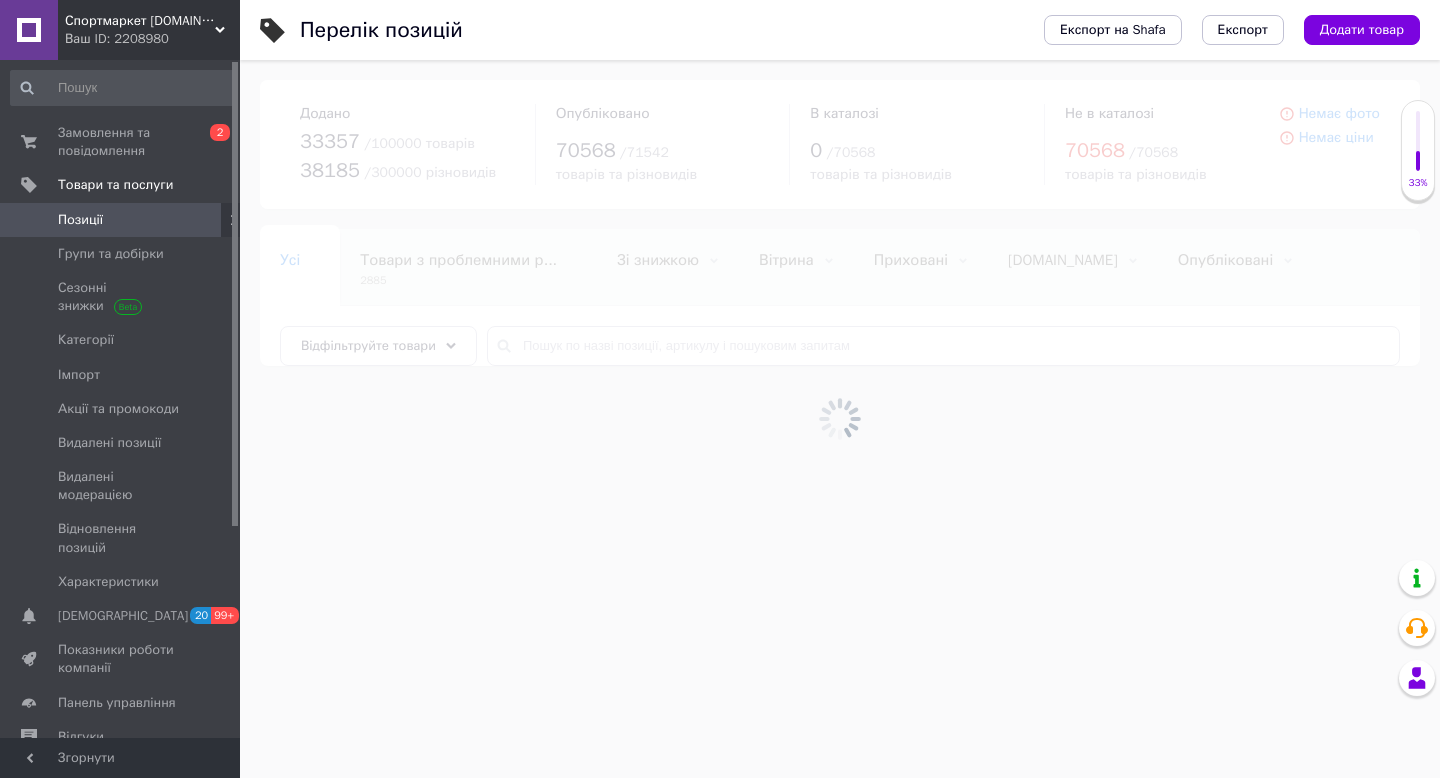 click at bounding box center [840, 419] 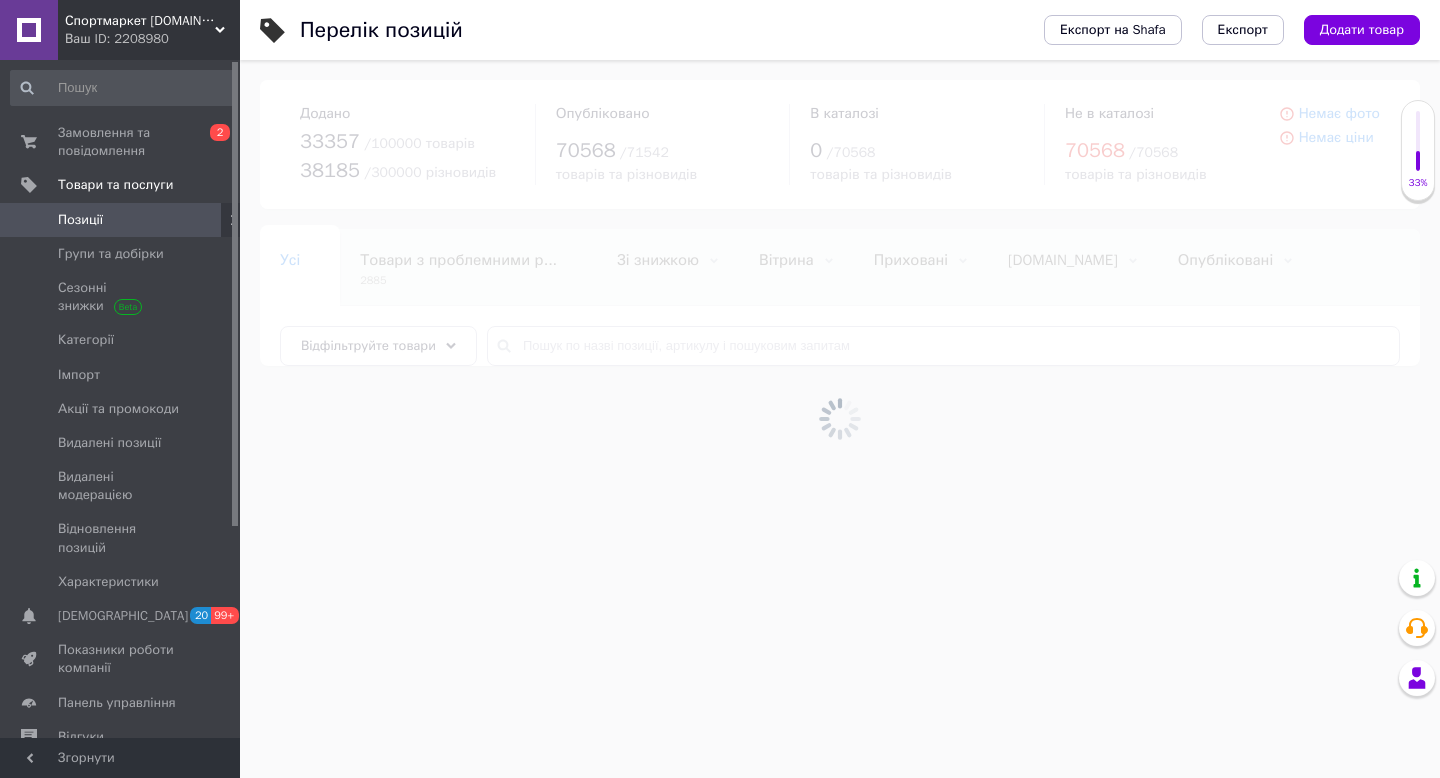 click at bounding box center [840, 419] 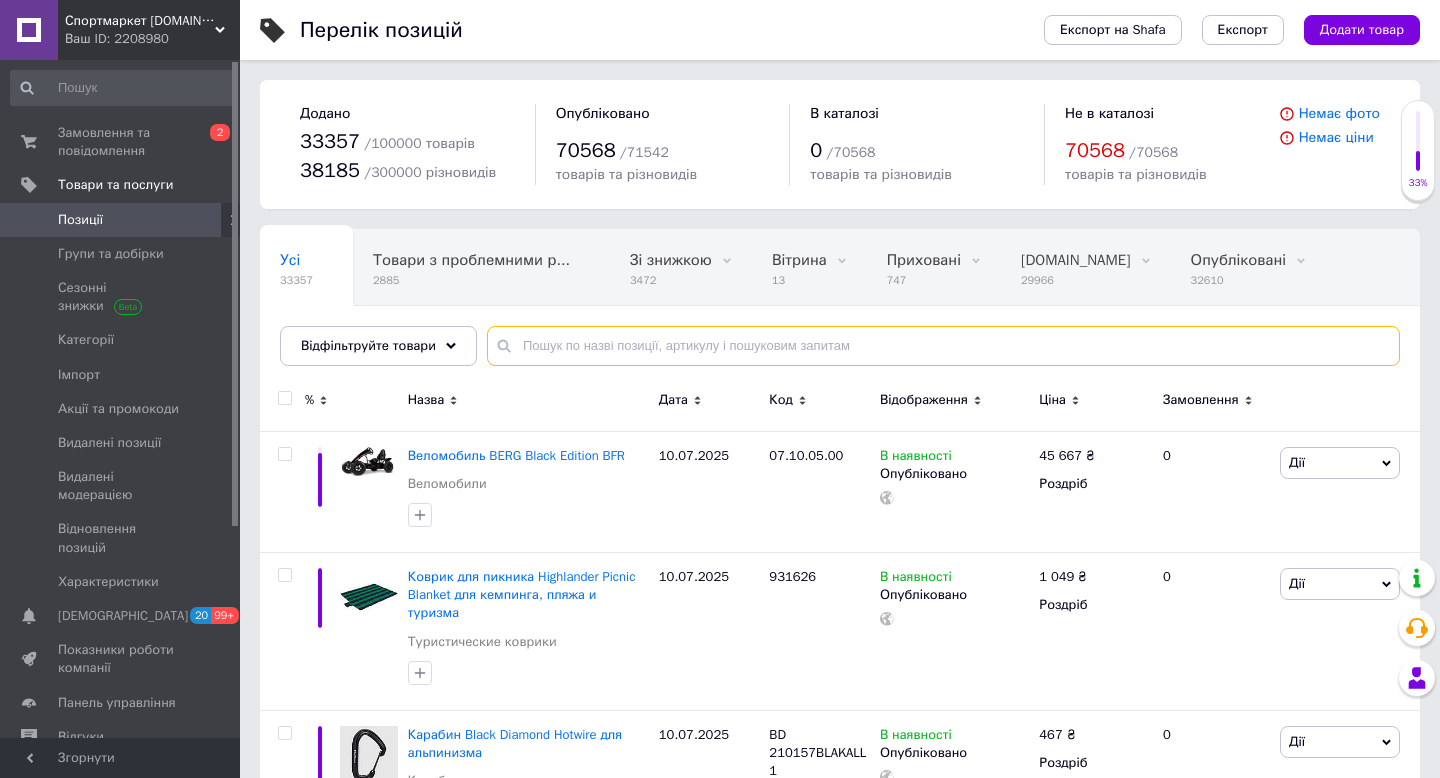 paste on "Веломобиль Berg Buzzy Retro 2-in-1 для" 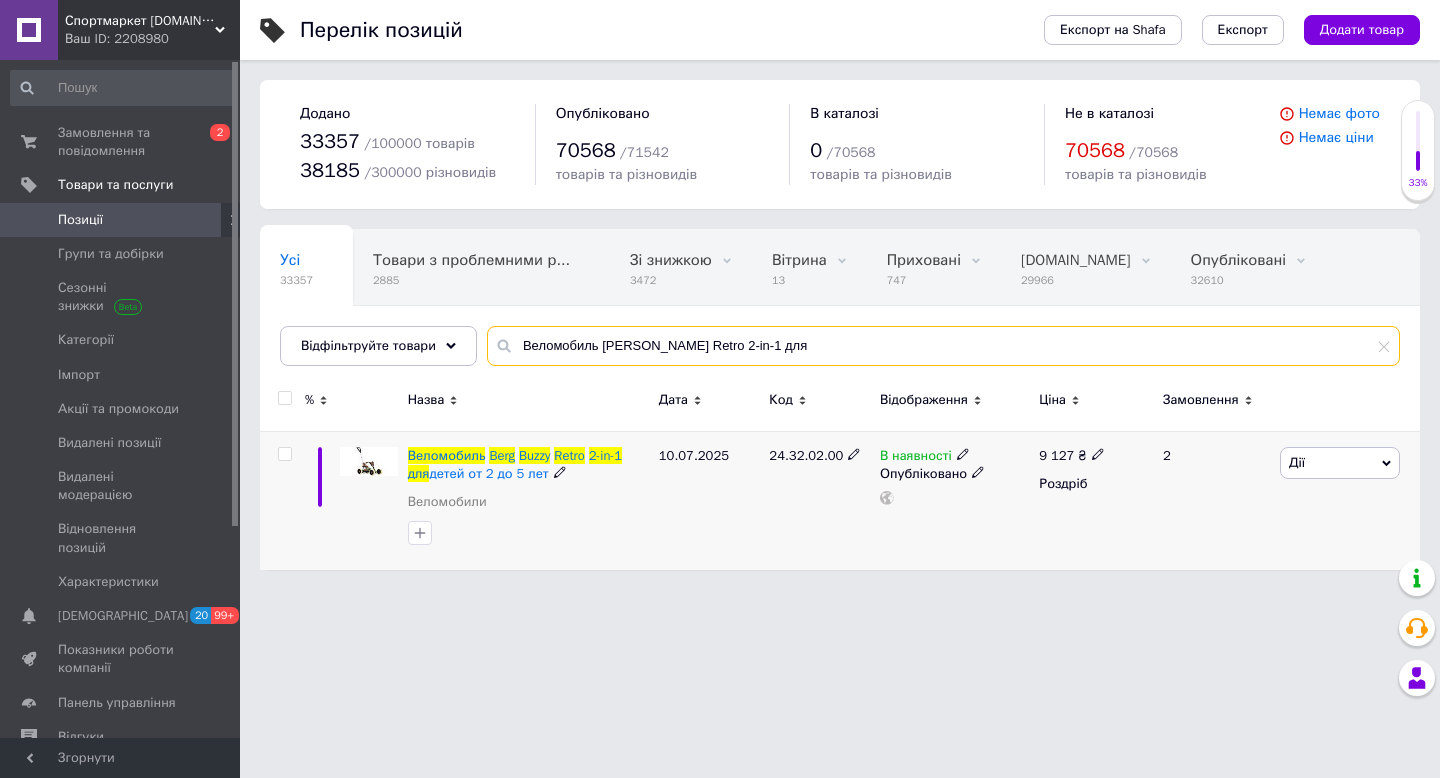 type on "Веломобиль Berg Buzzy Retro 2-in-1 для" 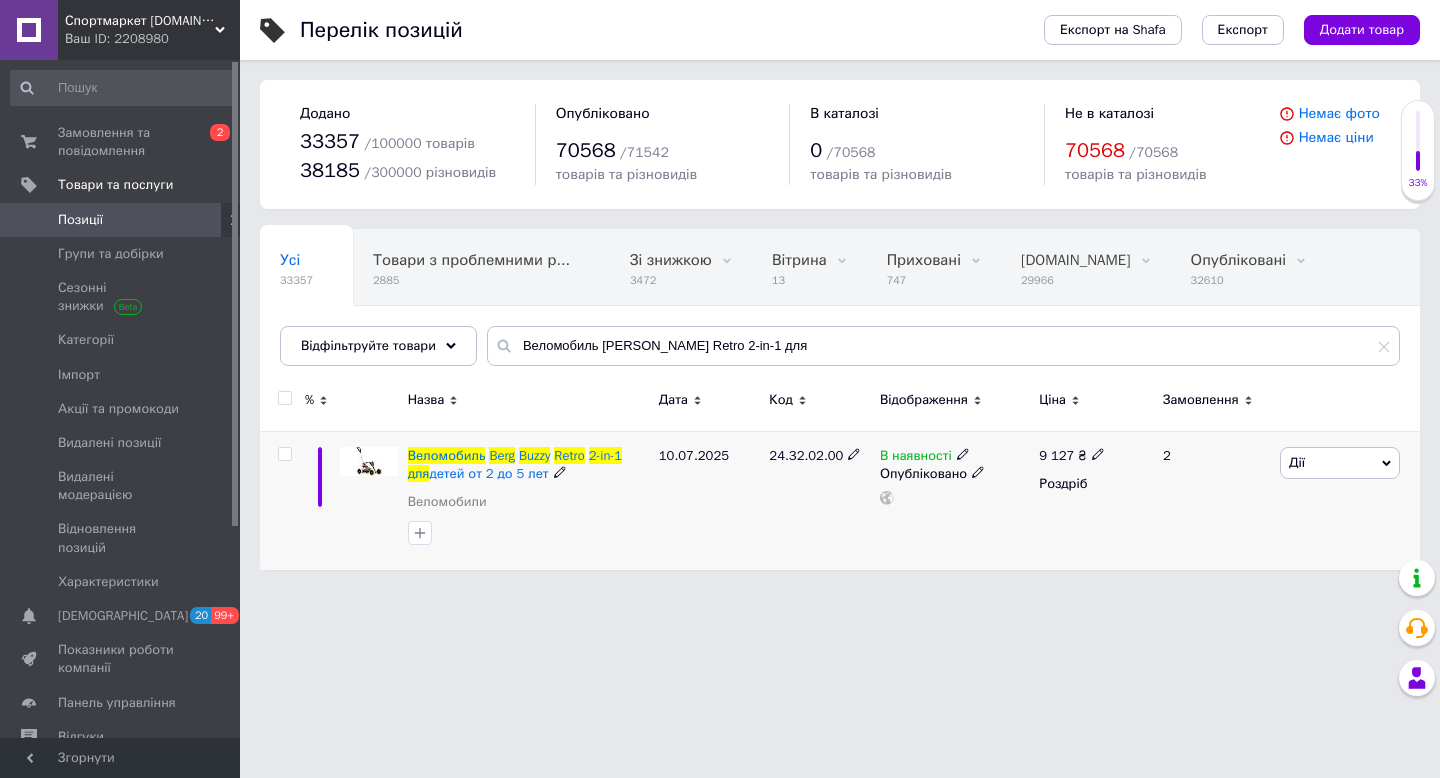 click at bounding box center (963, 453) 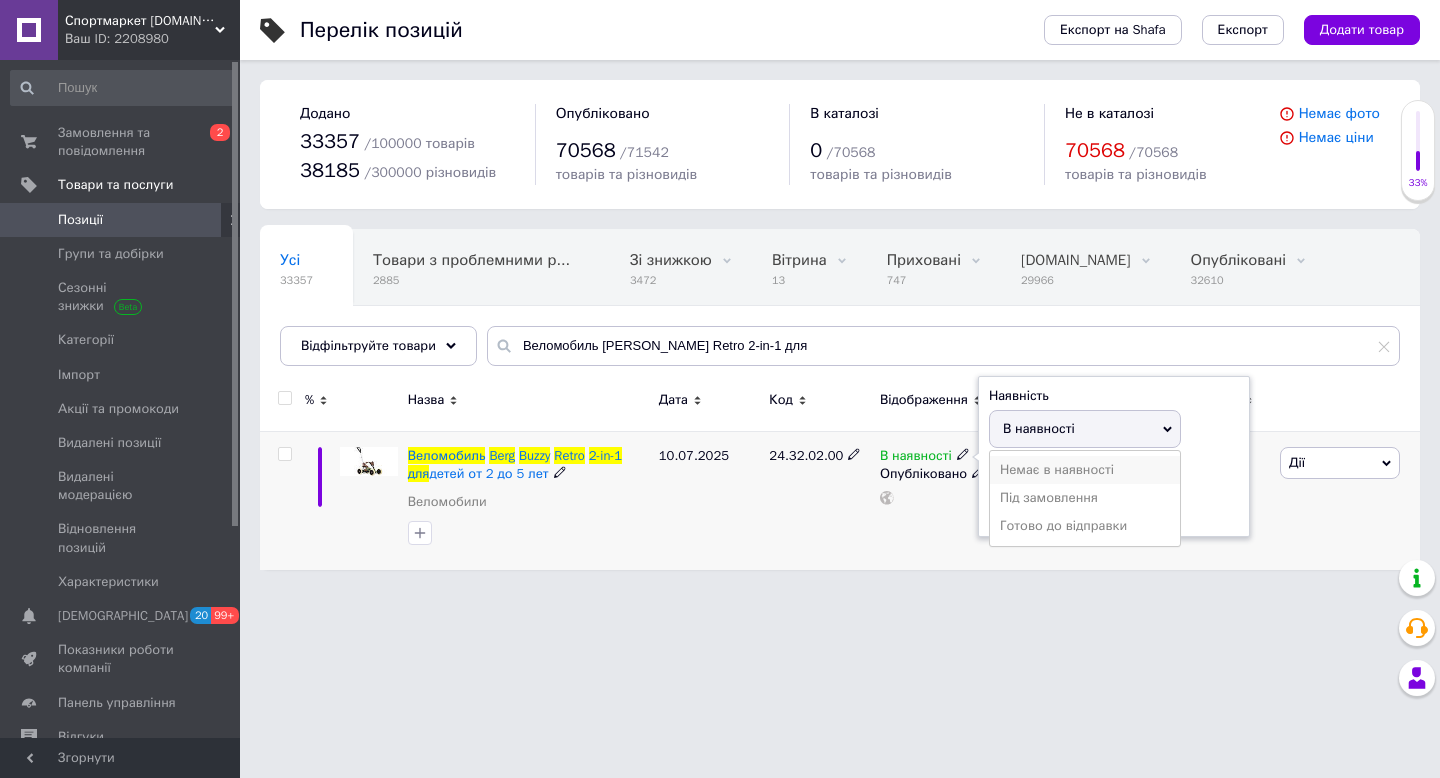 click on "Немає в наявності" at bounding box center [1085, 470] 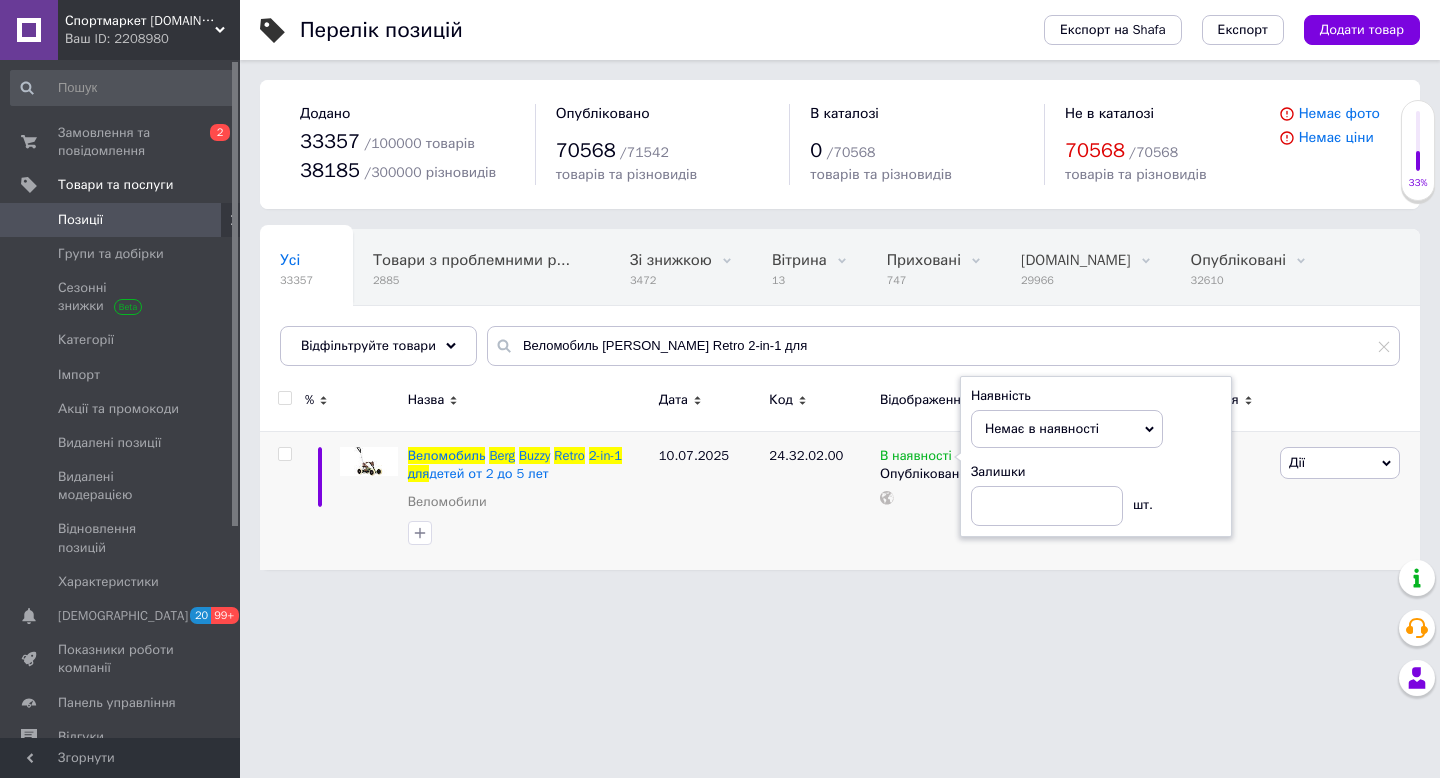 click on "Перелік позицій Експорт на Shafa Експорт Додати товар Додано 33357   / 100000   товарів 38185   / 300000   різновидів Опубліковано 70568   / 71542 товарів та різновидів В каталозі 0   / 70568 товарів та різновидів Не в каталозі 70568   / 70568 товарів та різновидів Немає фото Немає ціни Усі 33357 Товари з проблемними р... 2885 Зі знижкою 3472 Видалити Редагувати Вітрина 13 Видалити Редагувати Приховані 747 Видалити Редагувати Bigl.ua 29966 Видалити Редагувати Опубліковані 32610 Видалити Редагувати Acepac 55 Видалити Редагувати Ok Відфільтровано...  Зберегти Нічого не знайдено Можливо, помилка у слові  Усі 33357 2885 %" at bounding box center (840, 295) 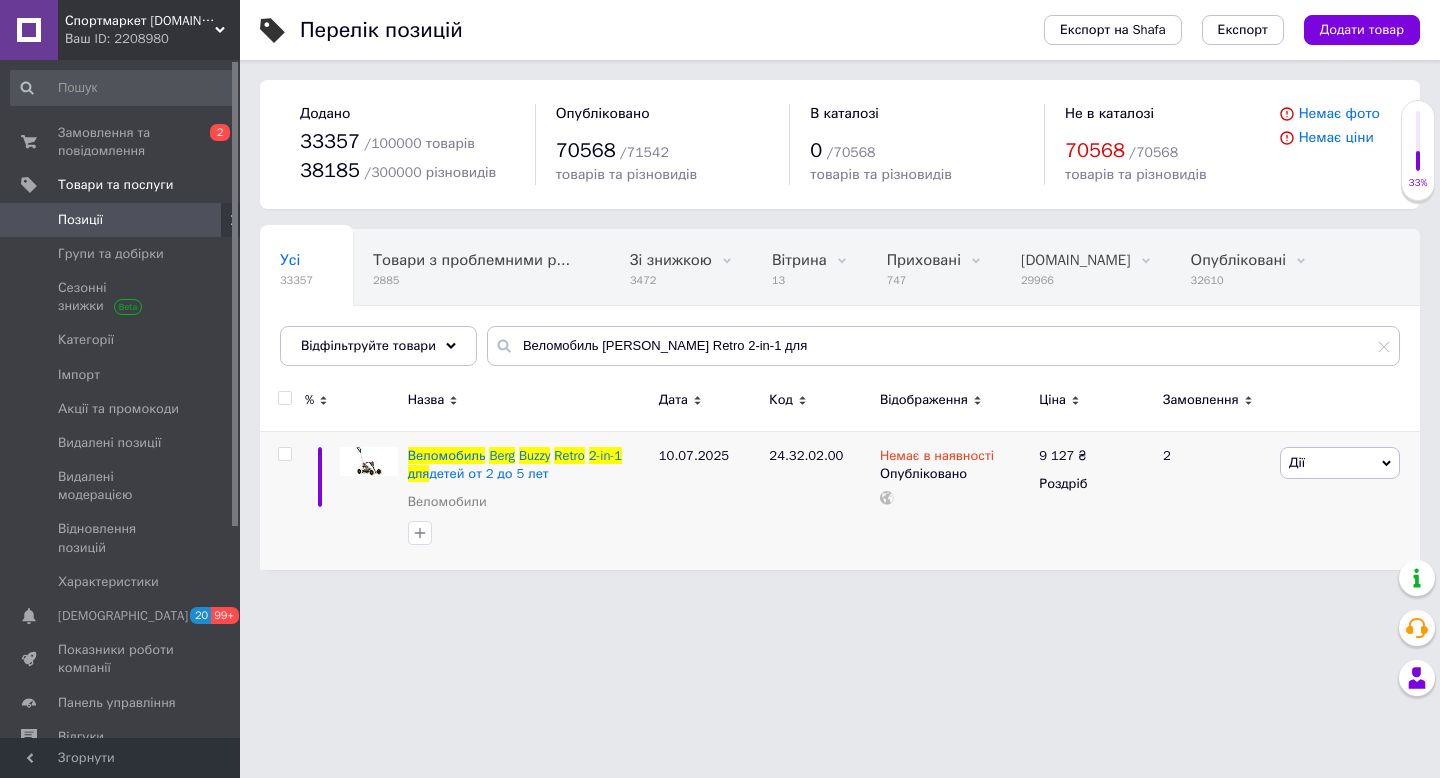click on "Ваш ID: 2208980" at bounding box center [152, 39] 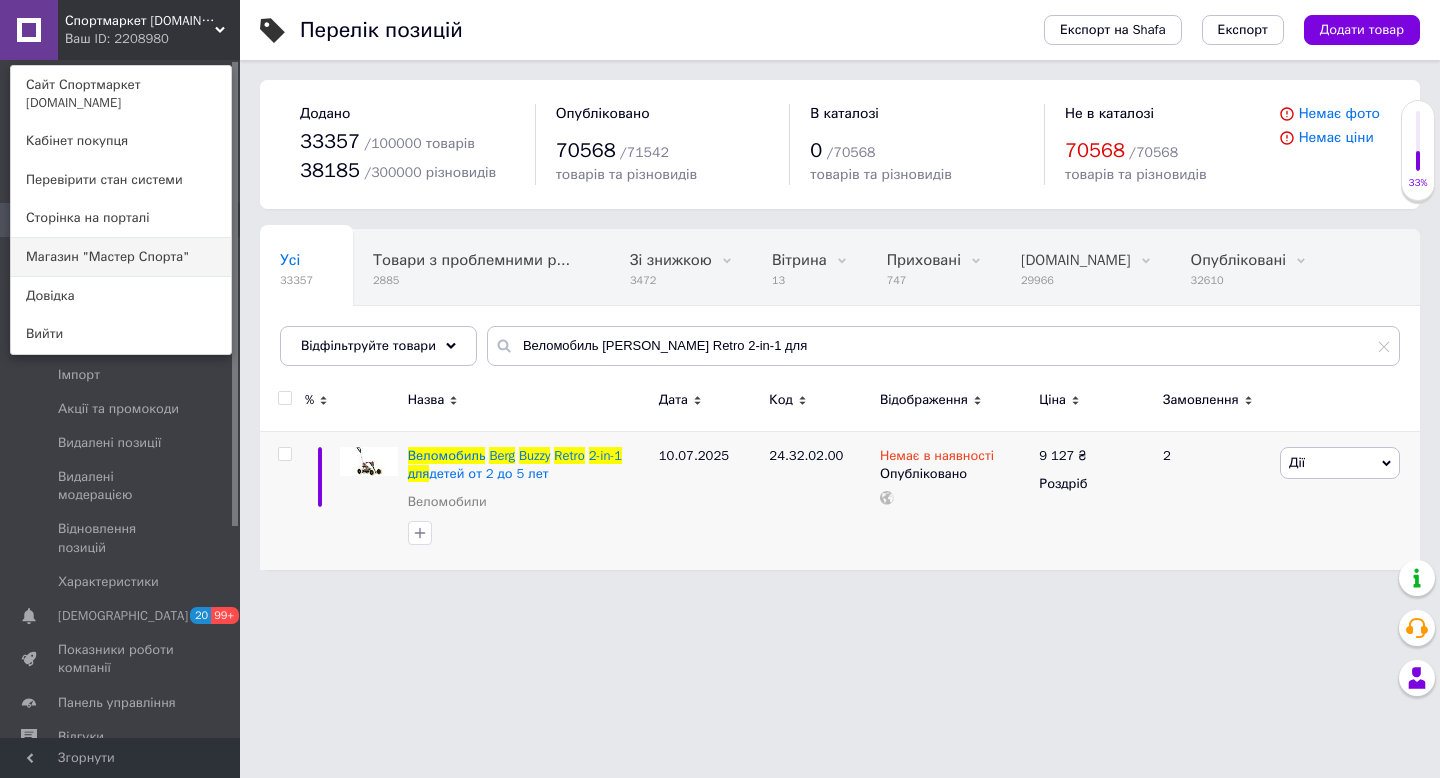 click on "Магазин "Мастер Спорта"" at bounding box center (121, 257) 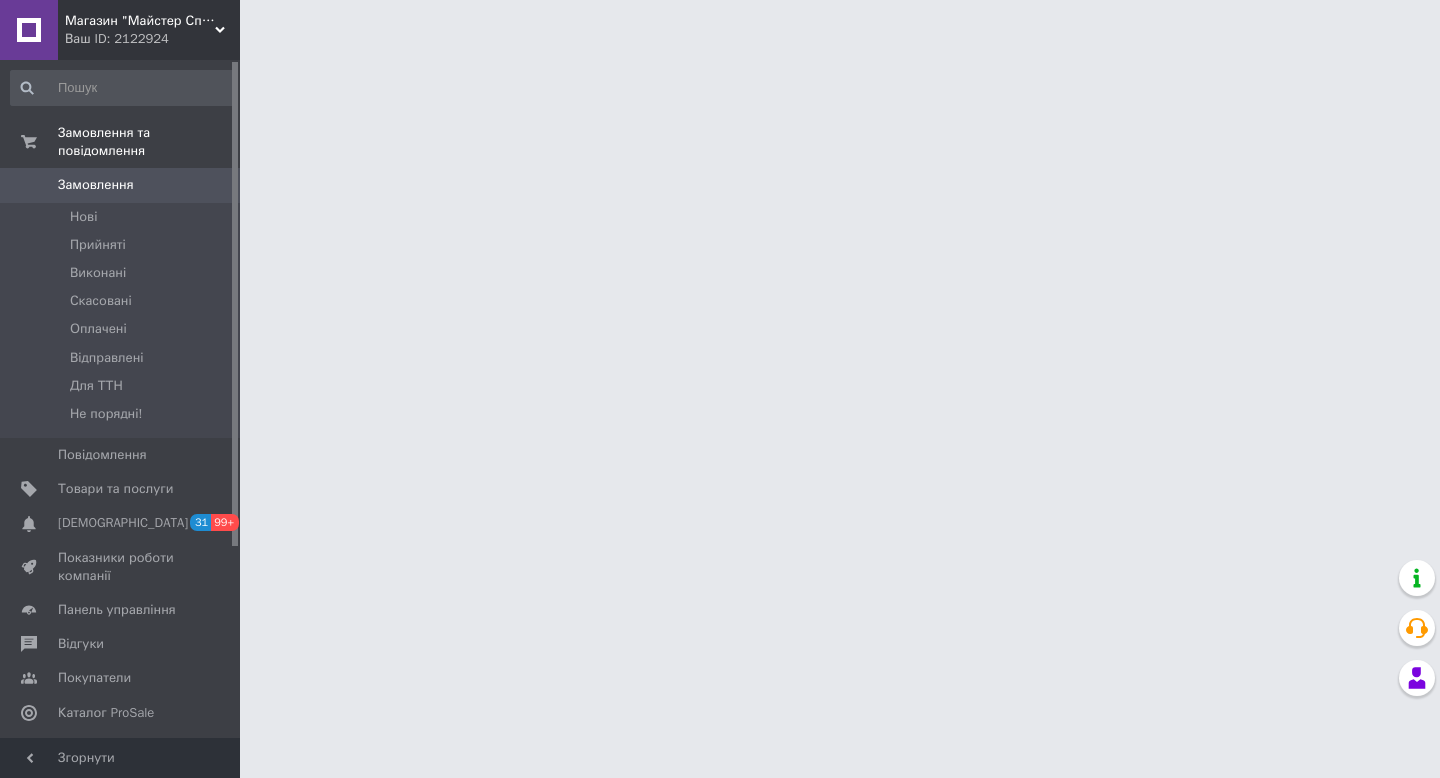 scroll, scrollTop: 0, scrollLeft: 0, axis: both 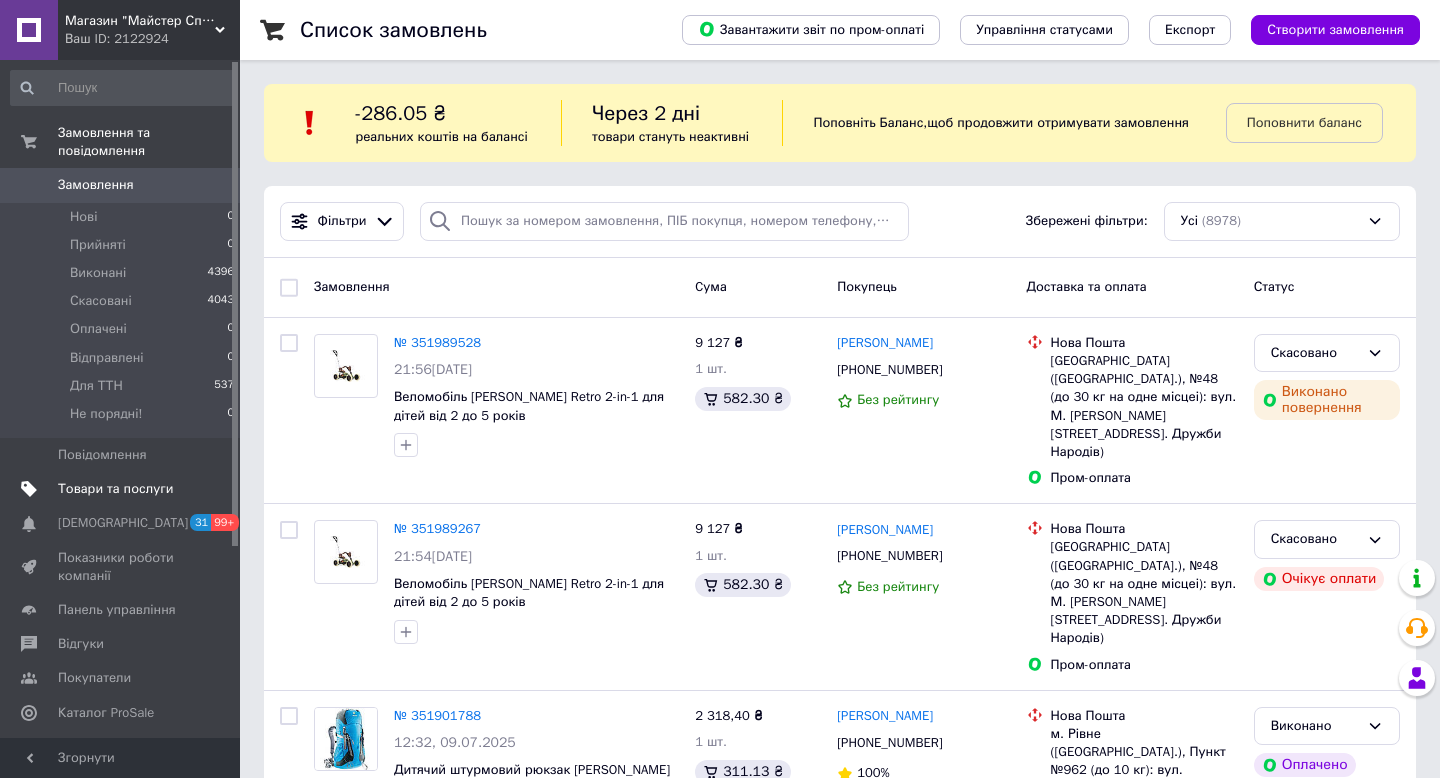 click on "Товари та послуги" at bounding box center [115, 489] 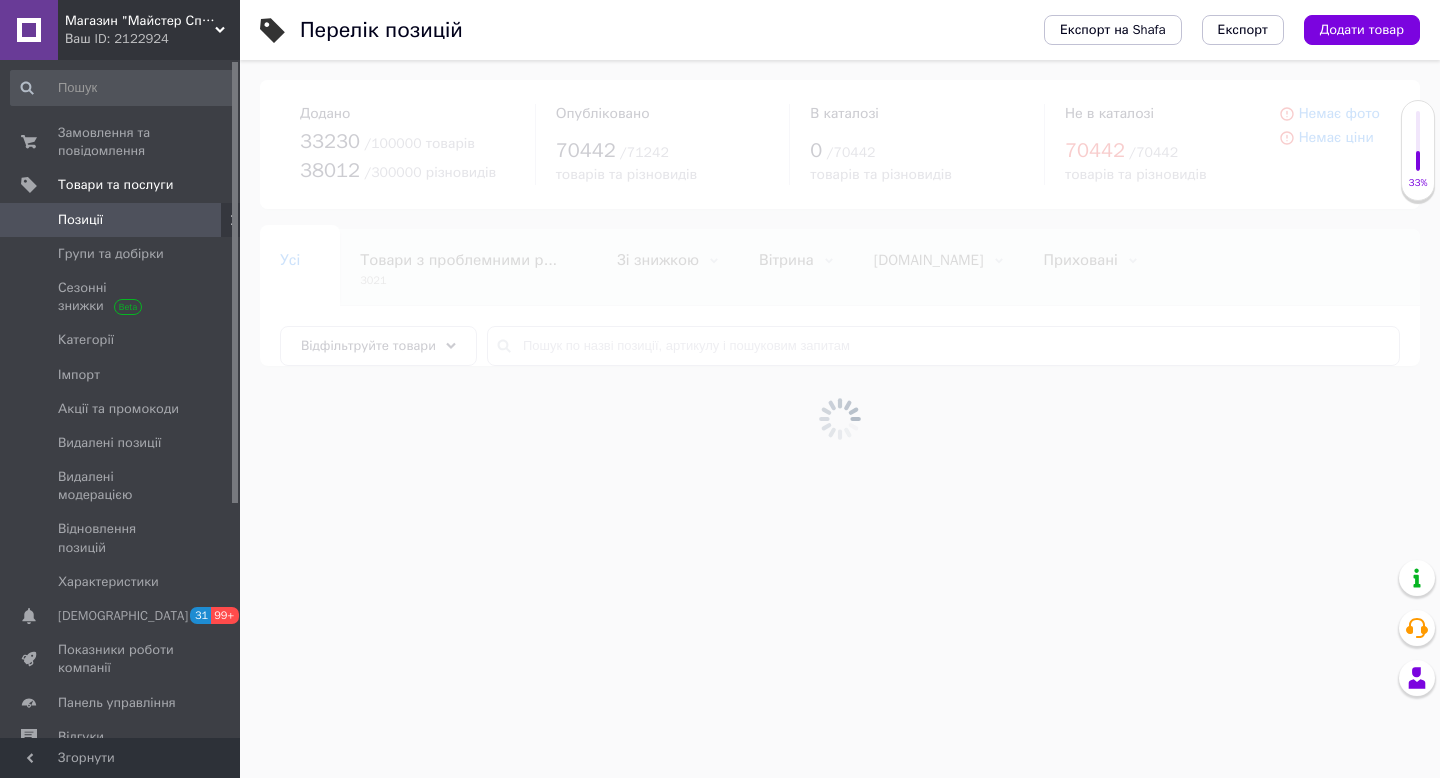 click at bounding box center [840, 419] 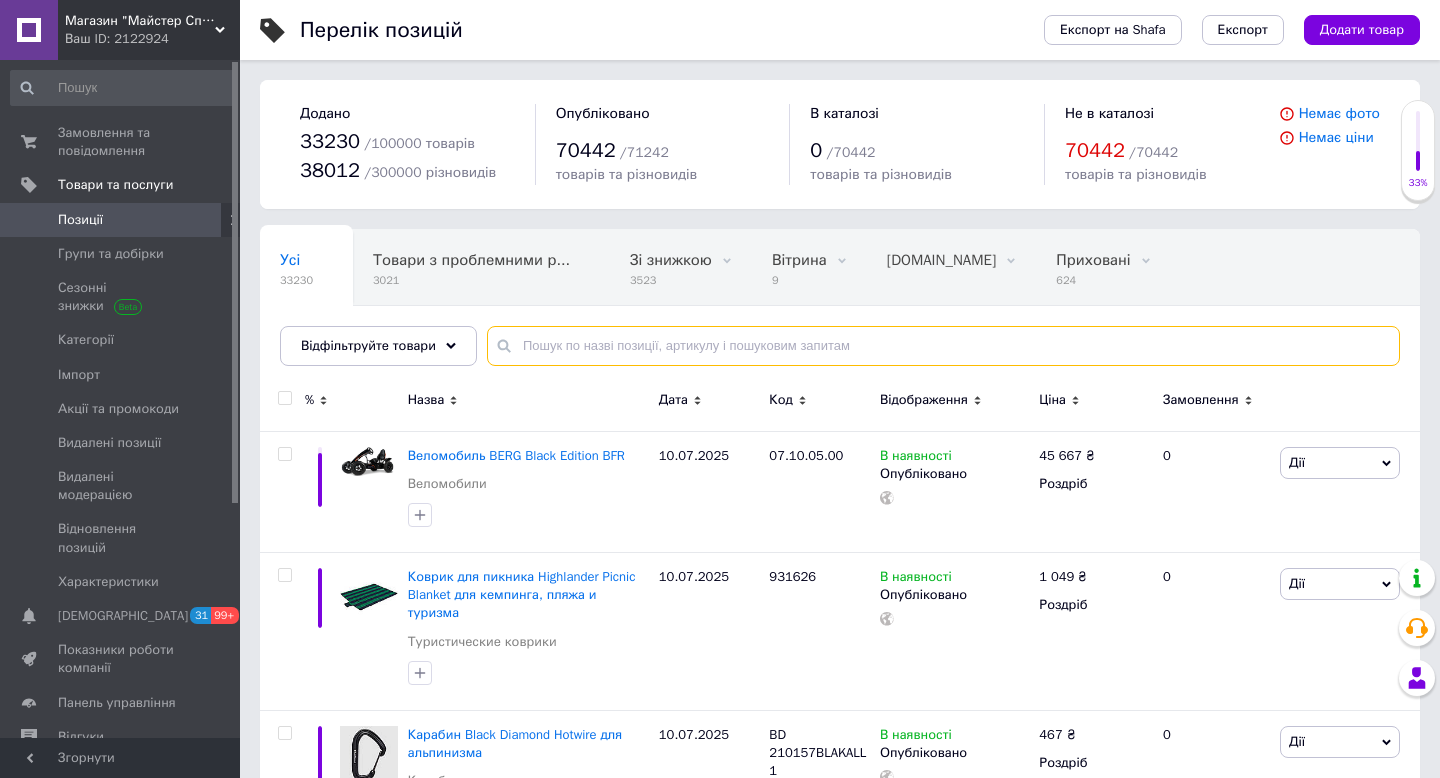 click at bounding box center (943, 346) 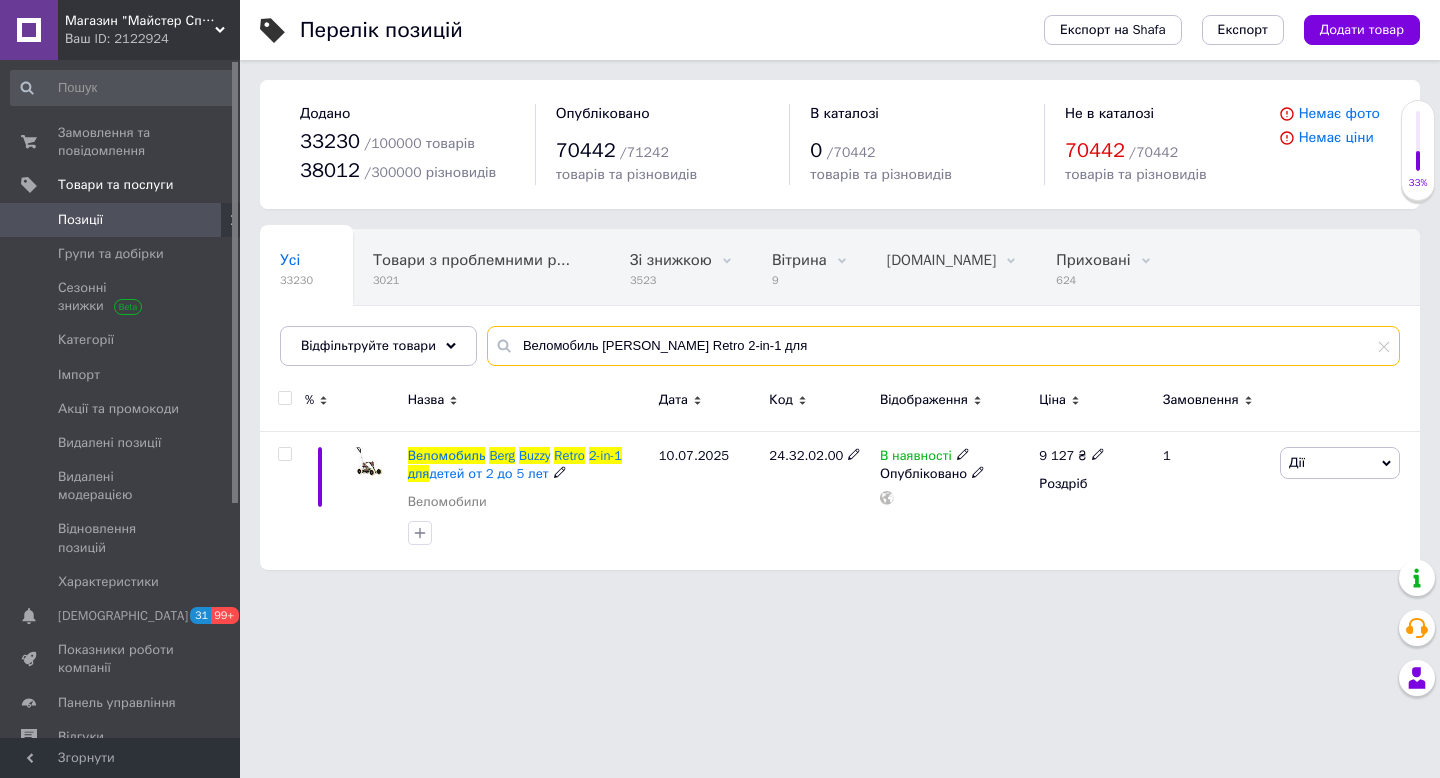 type on "Веломобиль Berg Buzzy Retro 2-in-1 для" 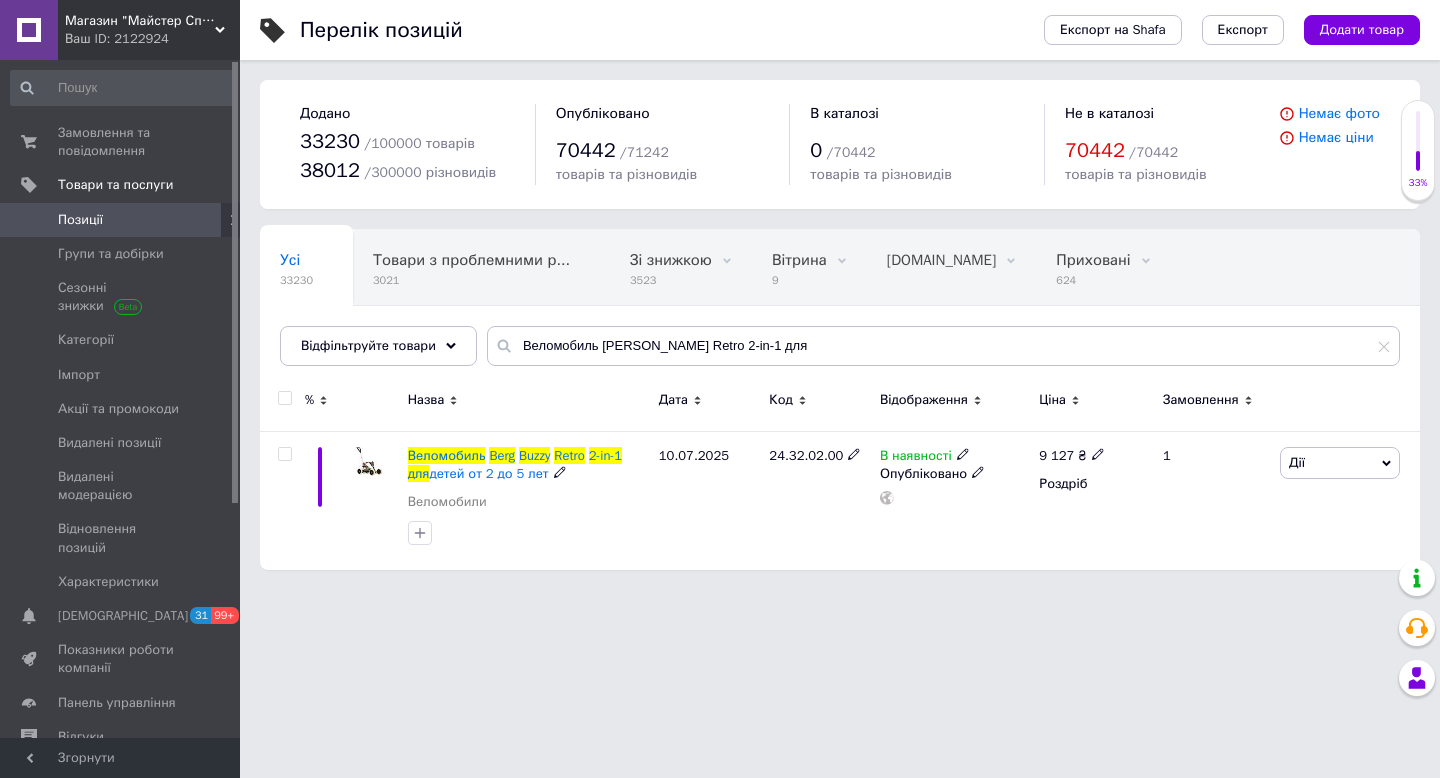 click 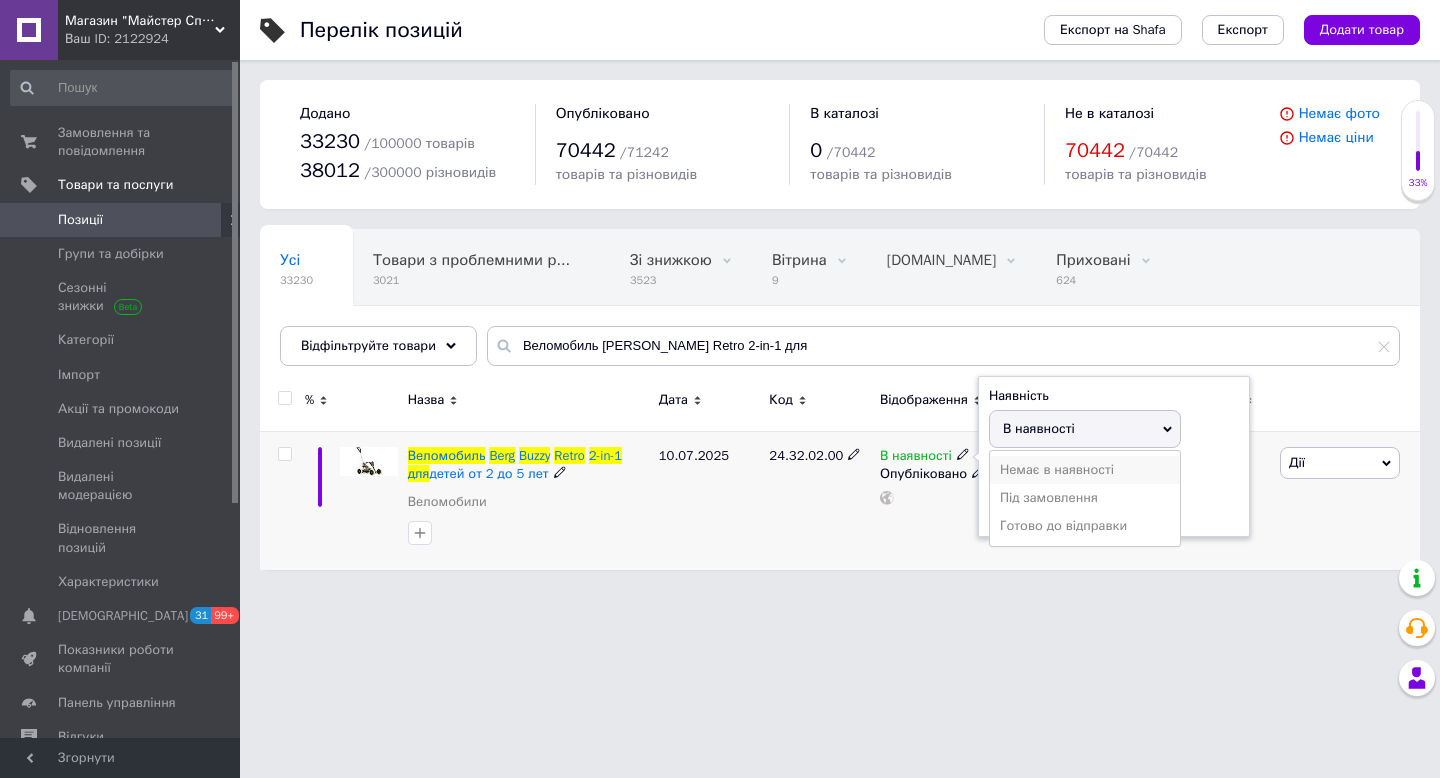 click on "Немає в наявності" at bounding box center [1085, 470] 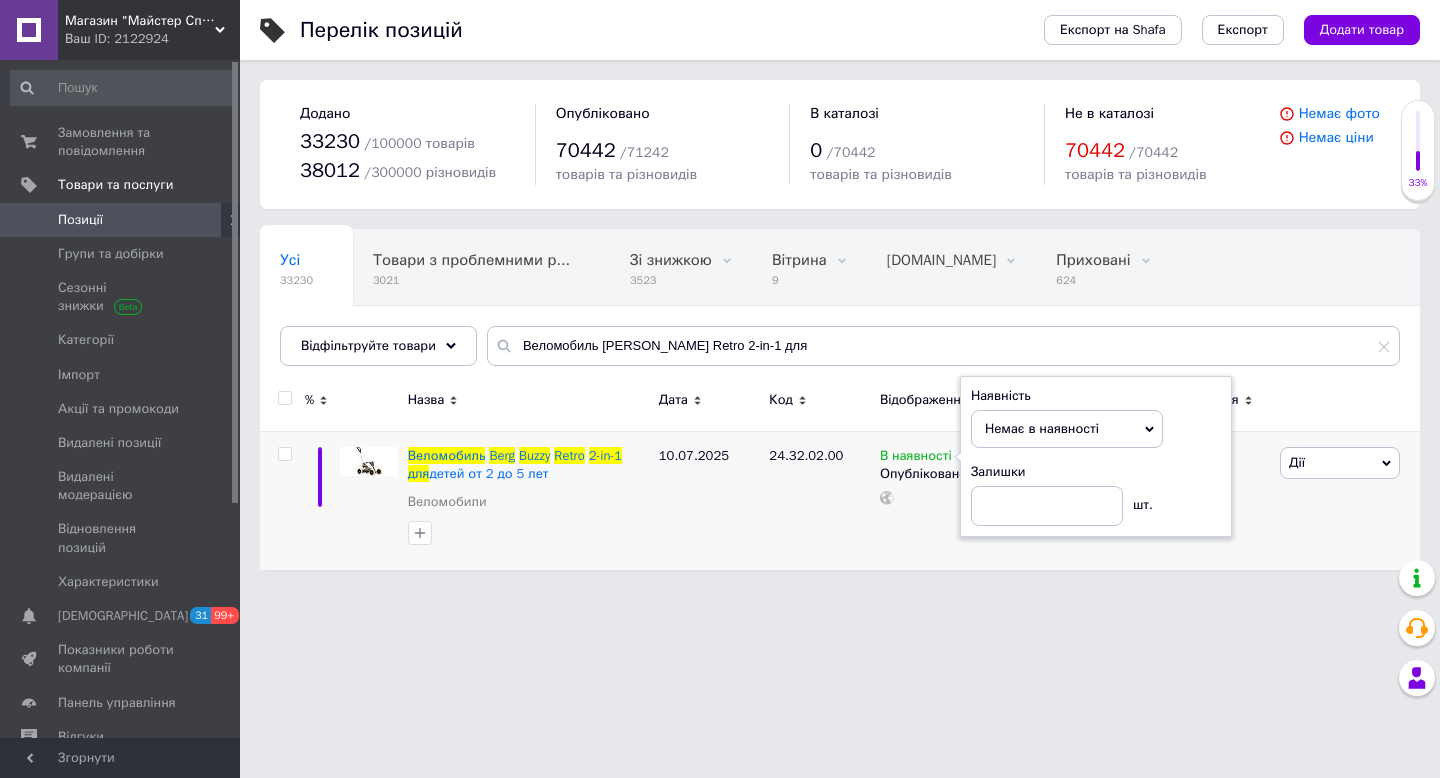 click on "Магазин "Майстер Спорту" Ваш ID: 2122924 Сайт Магазин "Майстер Спорту" Кабінет покупця Перевірити стан системи Сторінка на порталі Спортмаркет Skaut.in.ua Довідка Вийти Замовлення та повідомлення 0 0 Товари та послуги Позиції Групи та добірки Сезонні знижки Категорії Імпорт Акції та промокоди Видалені позиції Видалені модерацією Відновлення позицій Характеристики Сповіщення 31 99+ Показники роботи компанії Панель управління Відгуки Покупатели Каталог ProSale Аналітика Інструменти веб-майстра та SEO Маркет Prom топ   /" at bounding box center (720, 295) 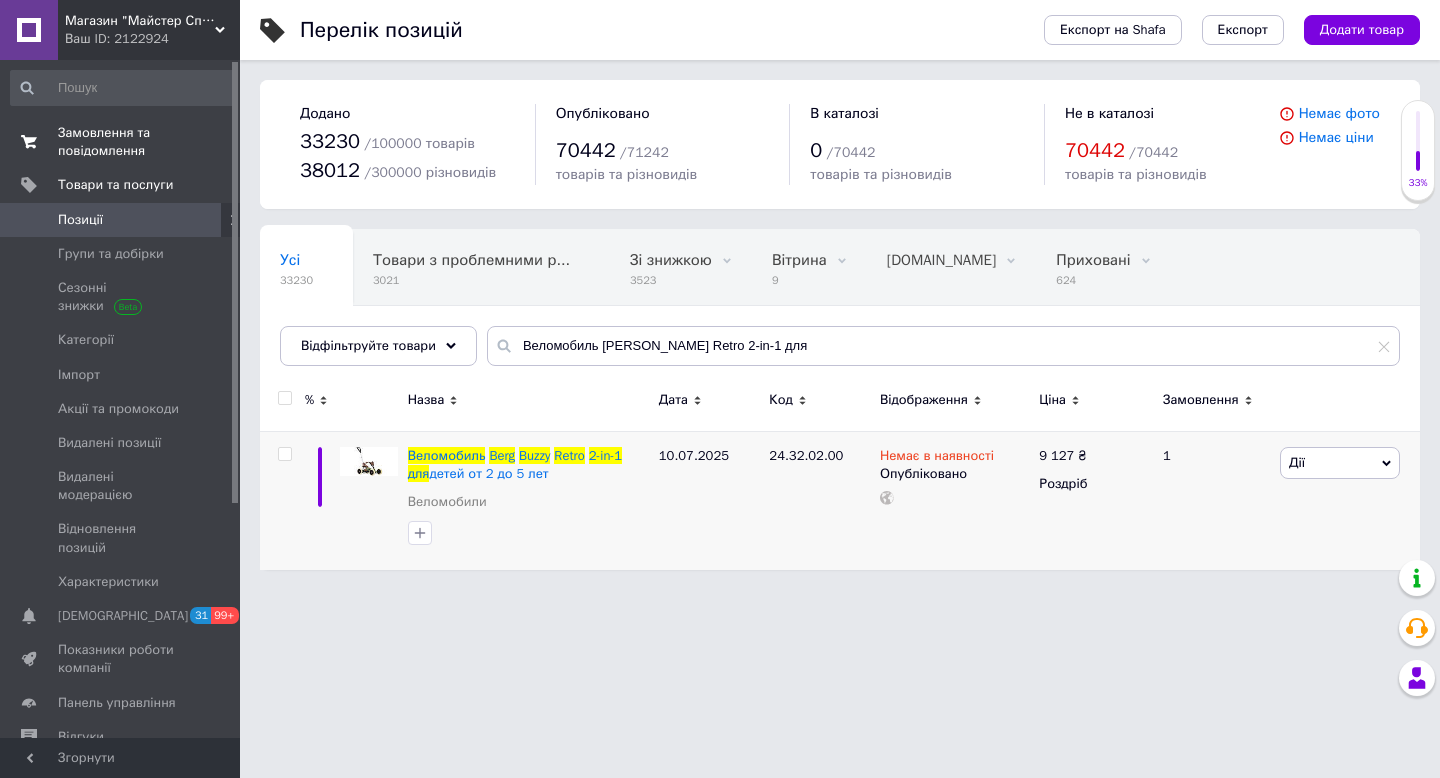 click on "Замовлення та повідомлення" at bounding box center [121, 142] 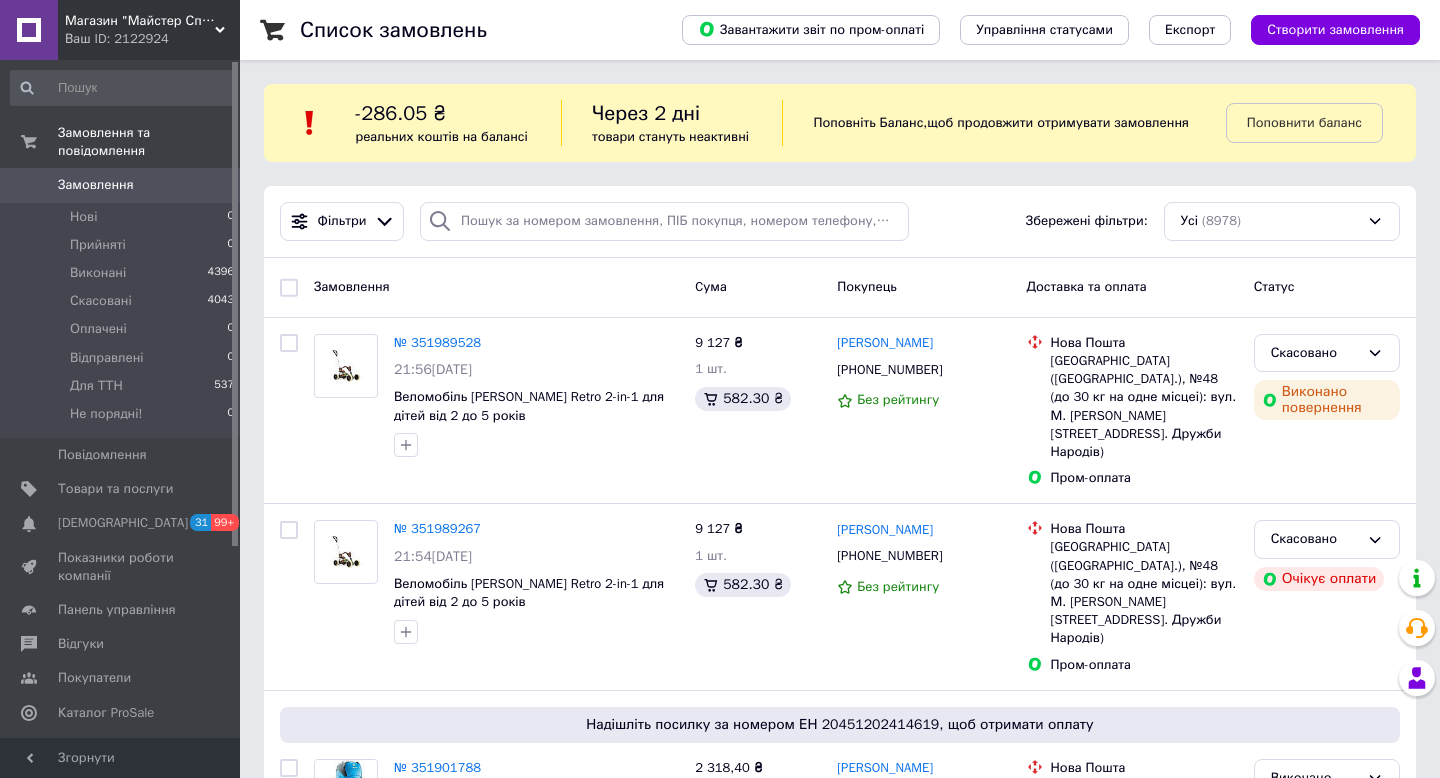 click on "Ваш ID: 2122924" at bounding box center [152, 39] 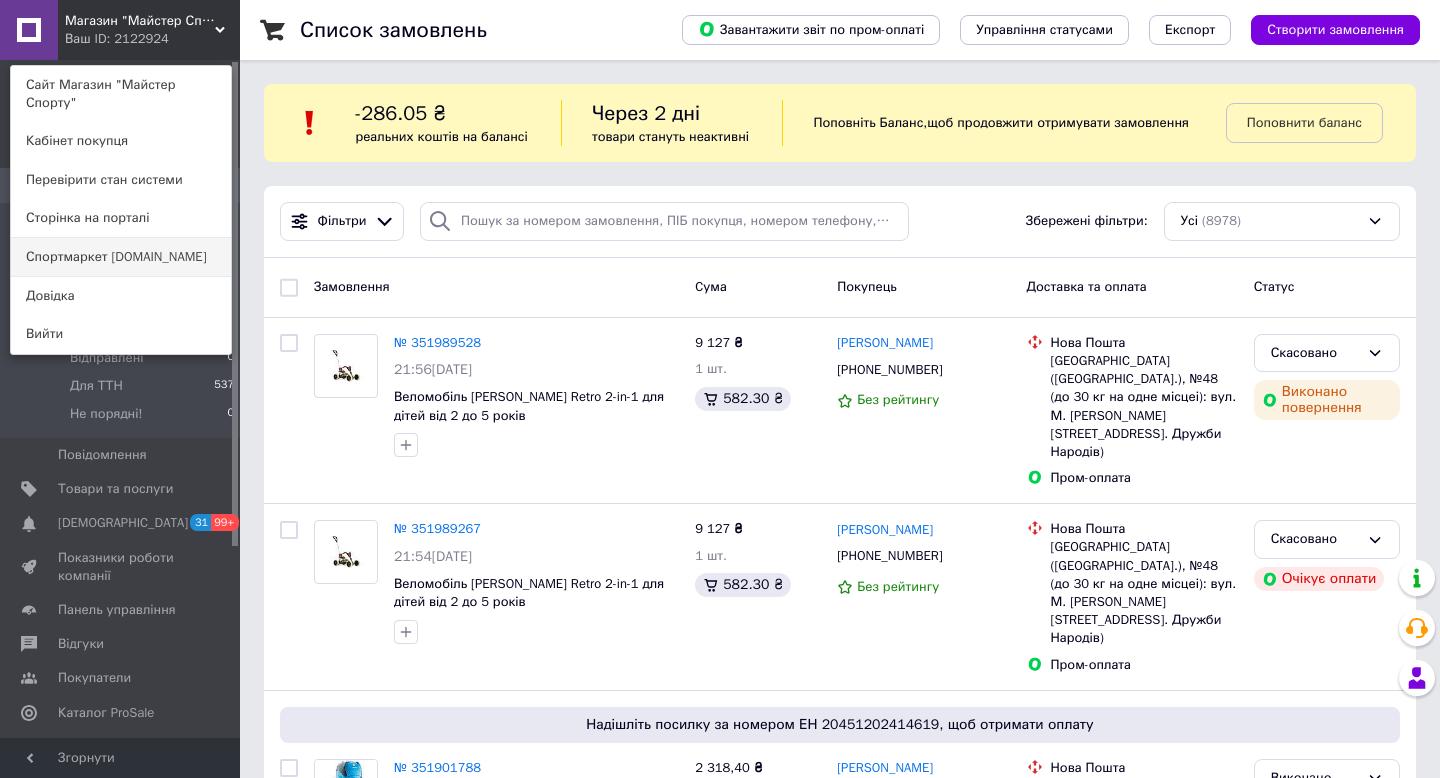 click on "Спортмаркет [DOMAIN_NAME]" at bounding box center [121, 257] 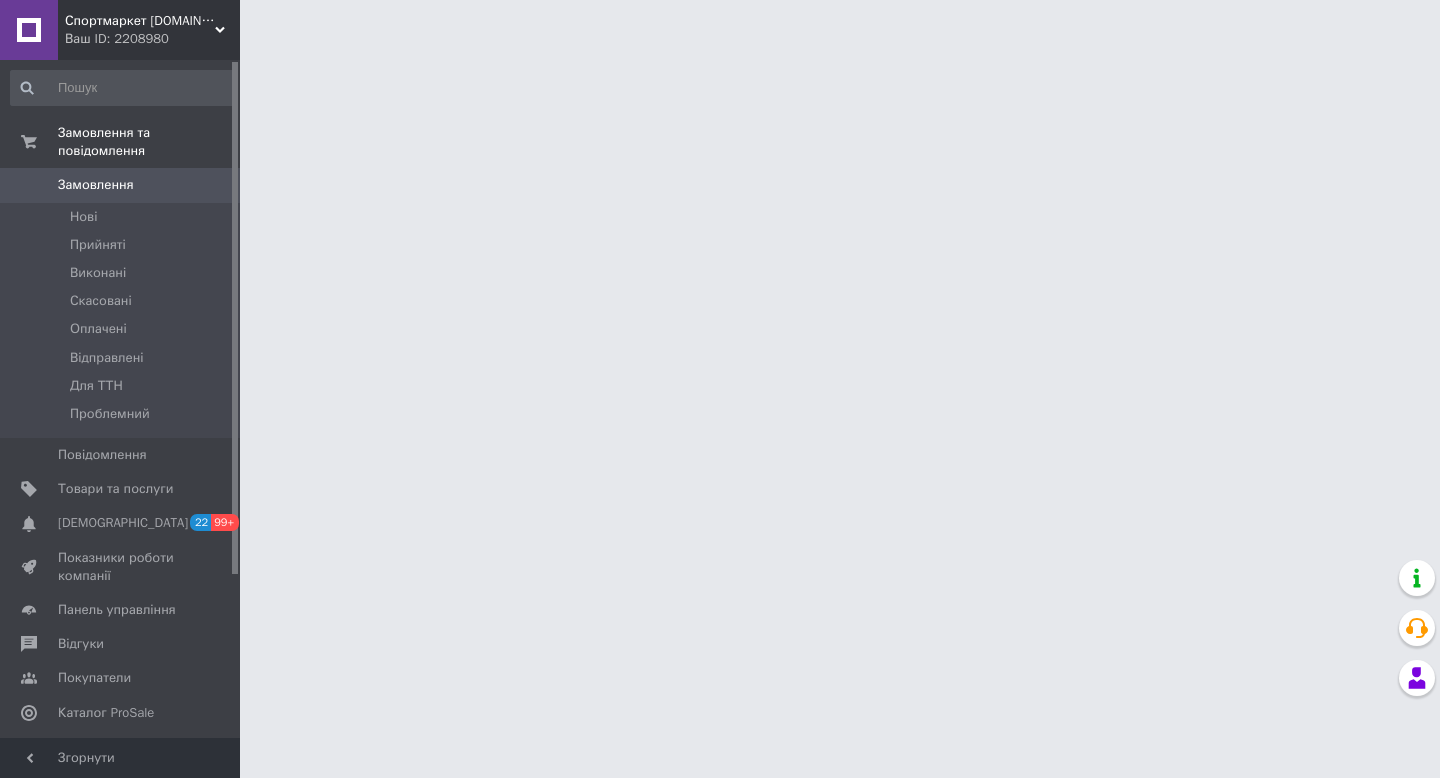 scroll, scrollTop: 0, scrollLeft: 0, axis: both 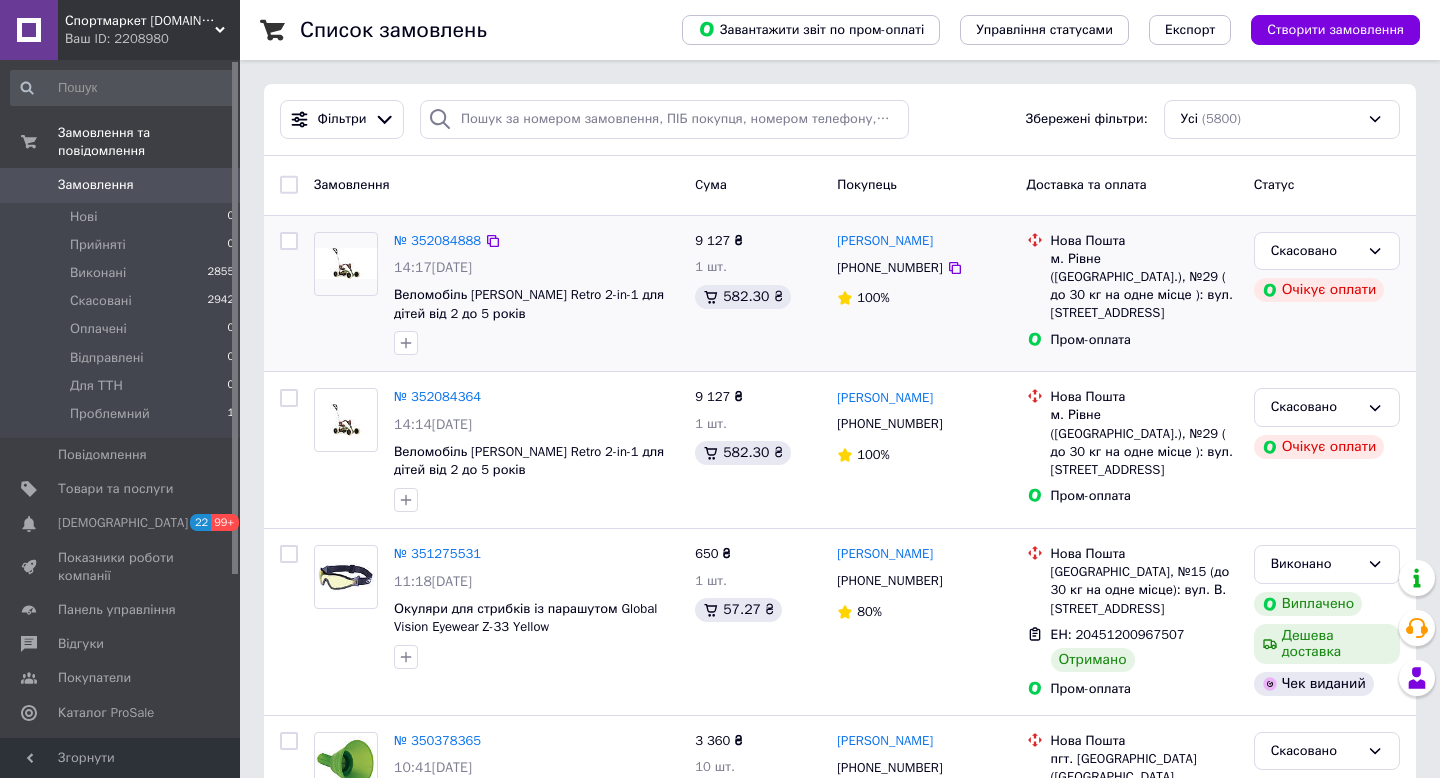 drag, startPoint x: 973, startPoint y: 238, endPoint x: 835, endPoint y: 237, distance: 138.00362 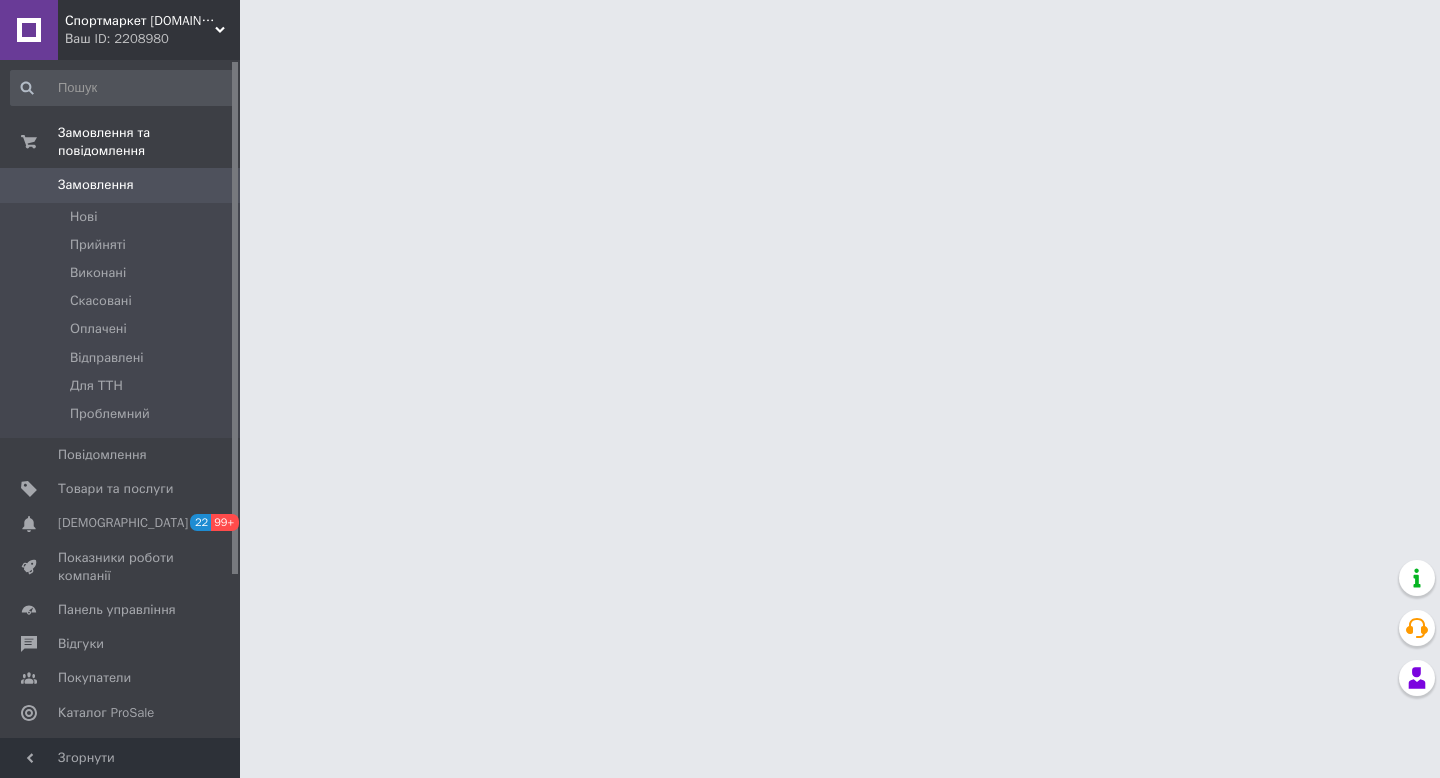 scroll, scrollTop: 0, scrollLeft: 0, axis: both 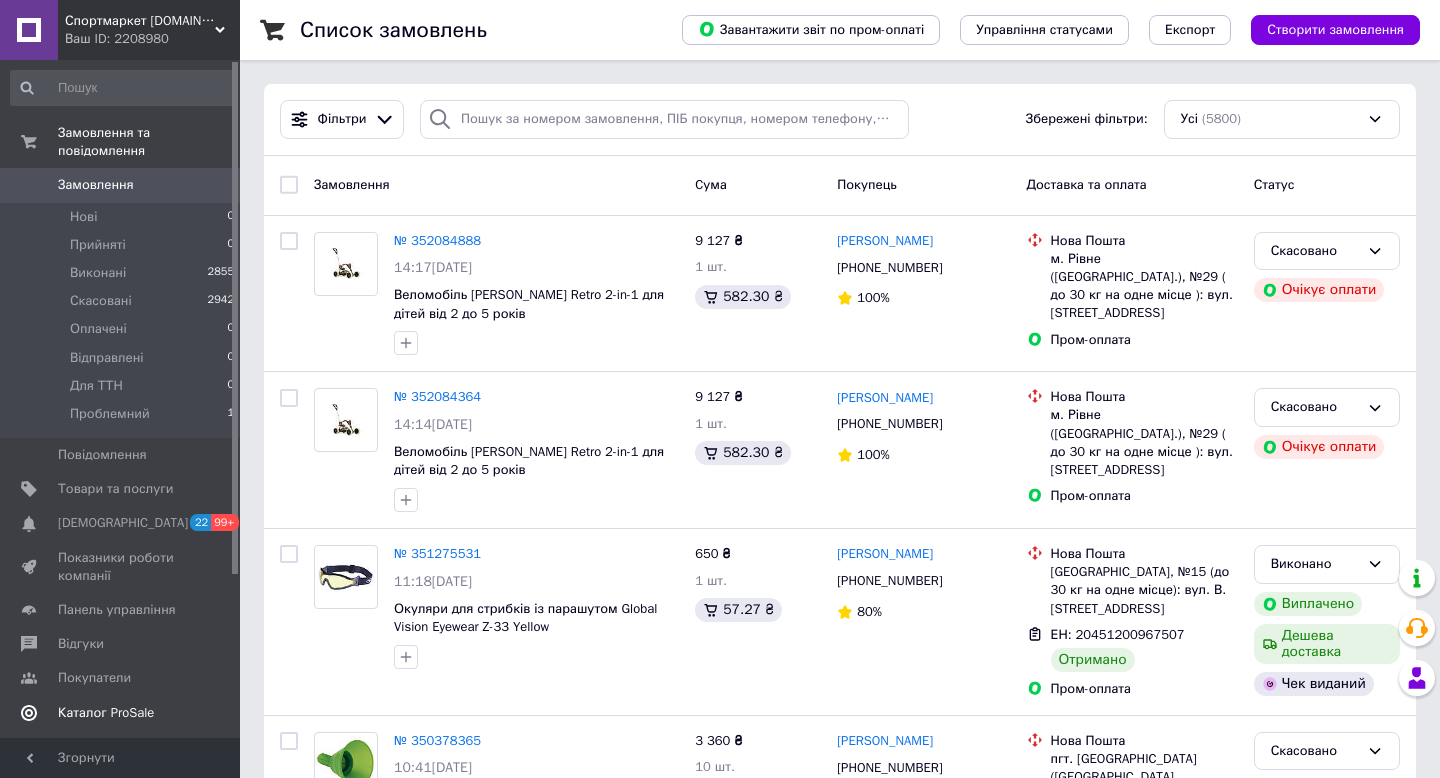 click on "Каталог ProSale" at bounding box center [106, 713] 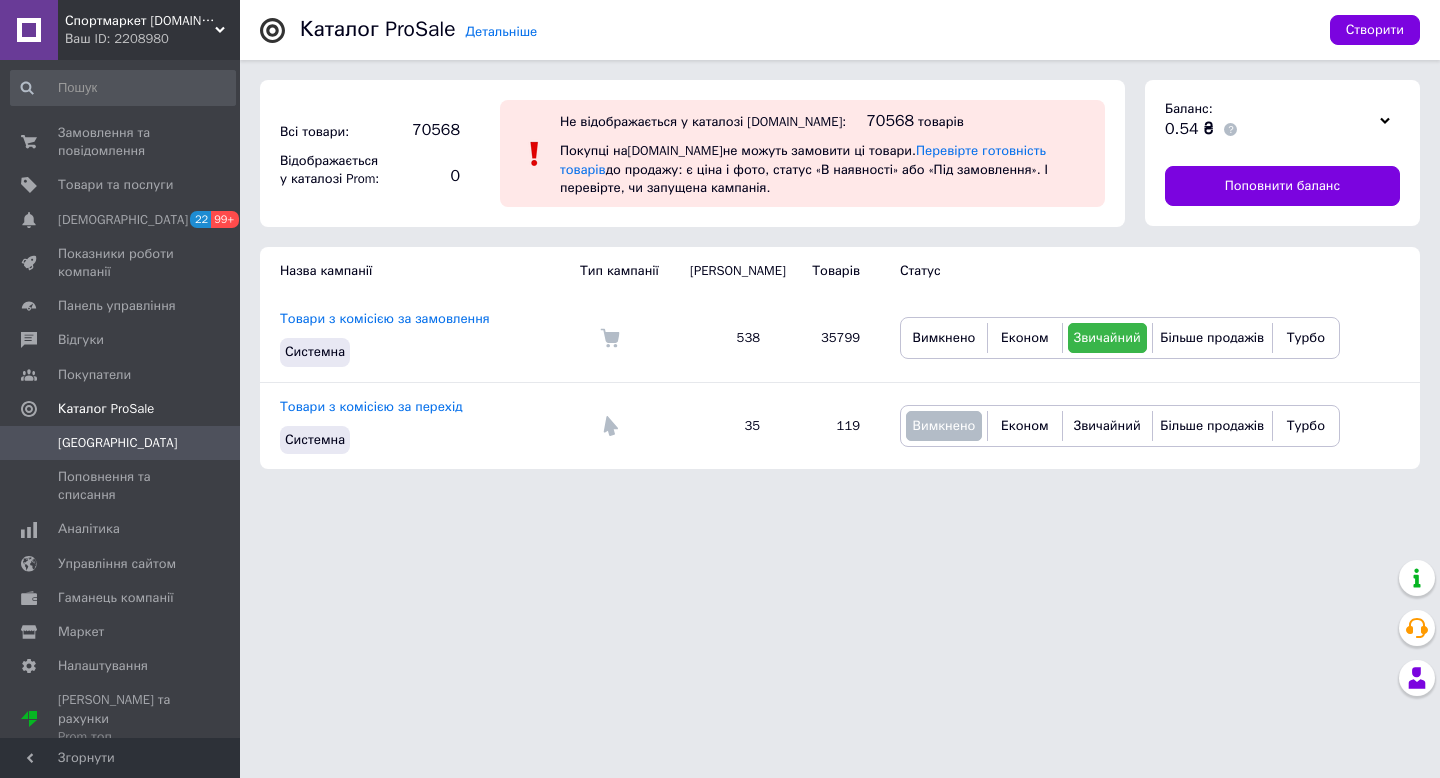 click on "Ваш ID: 2208980" at bounding box center (152, 39) 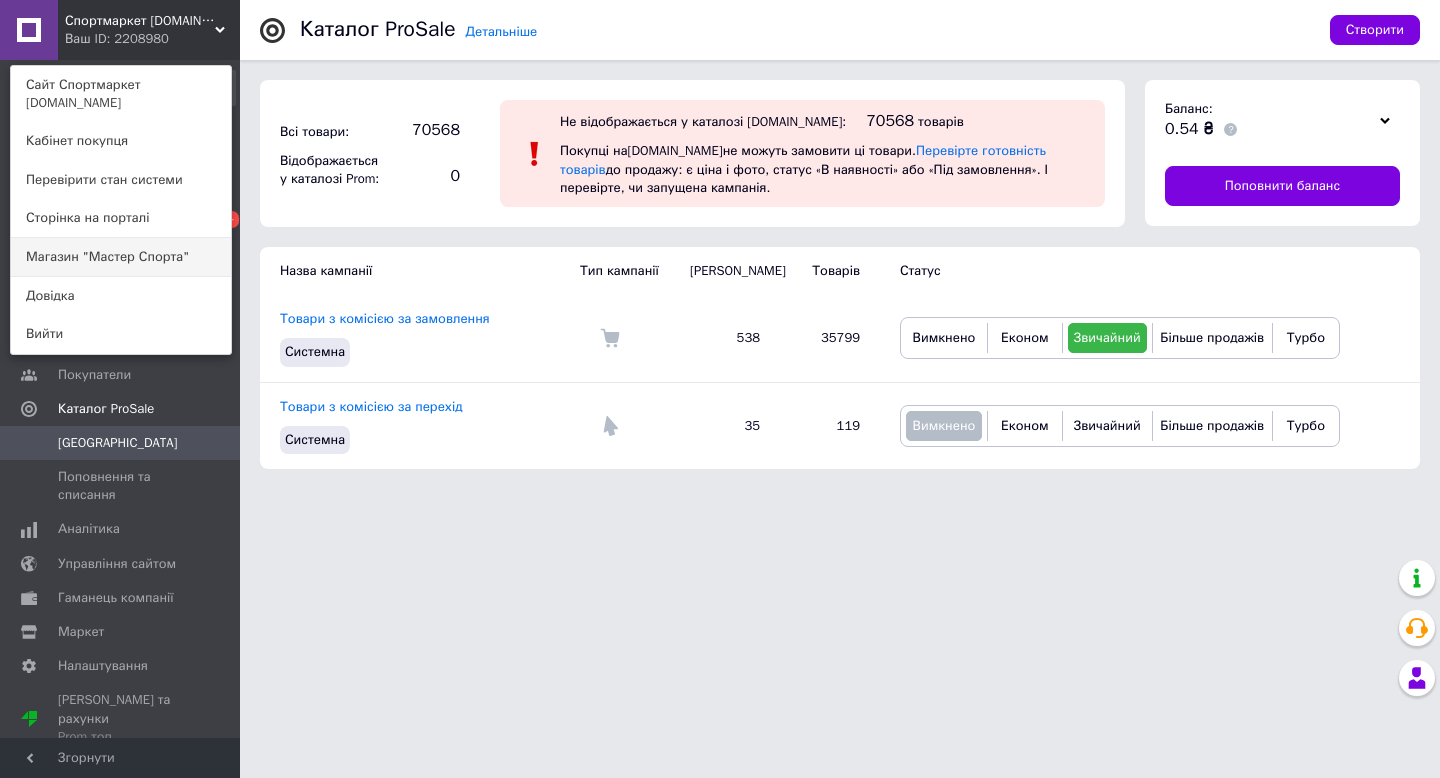click on "Магазин "Мастер Спорта"" at bounding box center [121, 257] 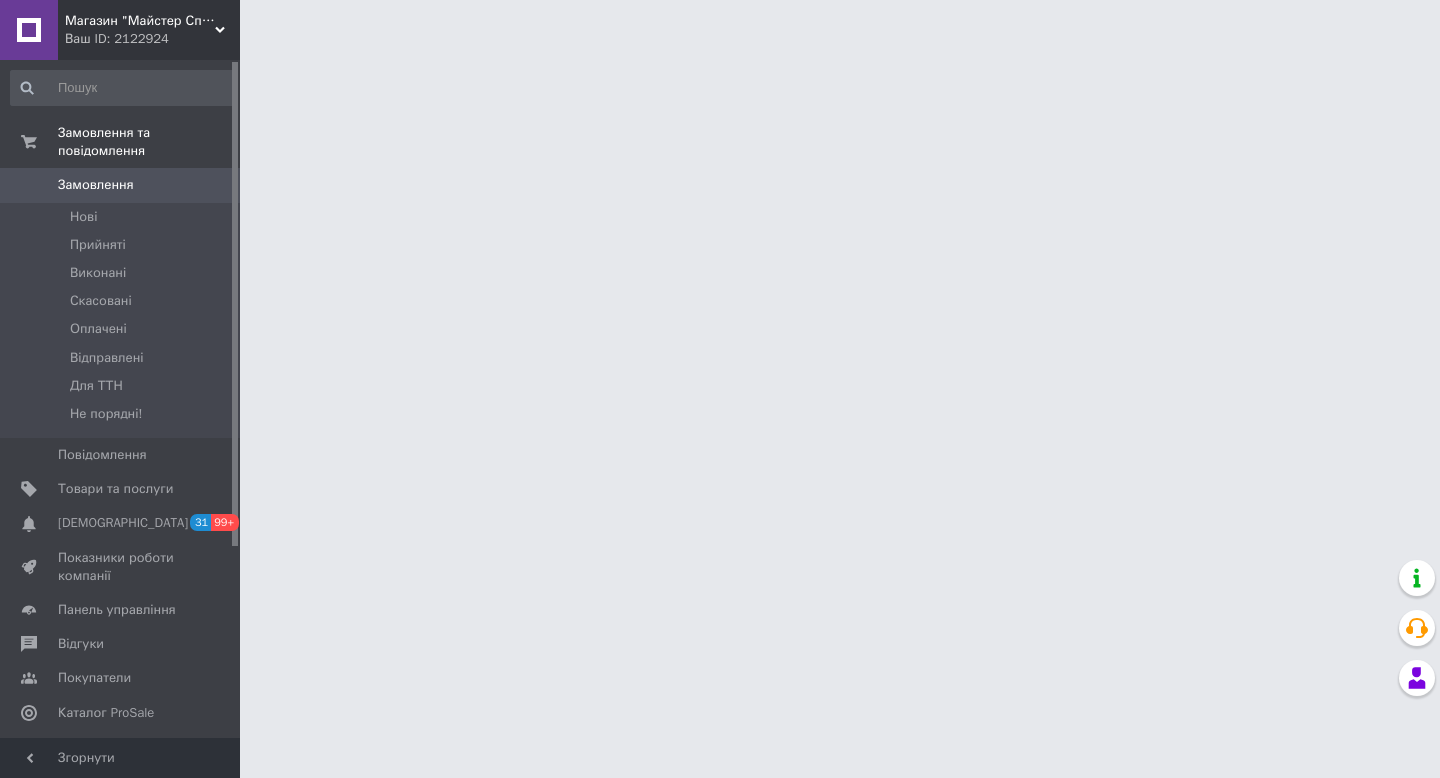 scroll, scrollTop: 0, scrollLeft: 0, axis: both 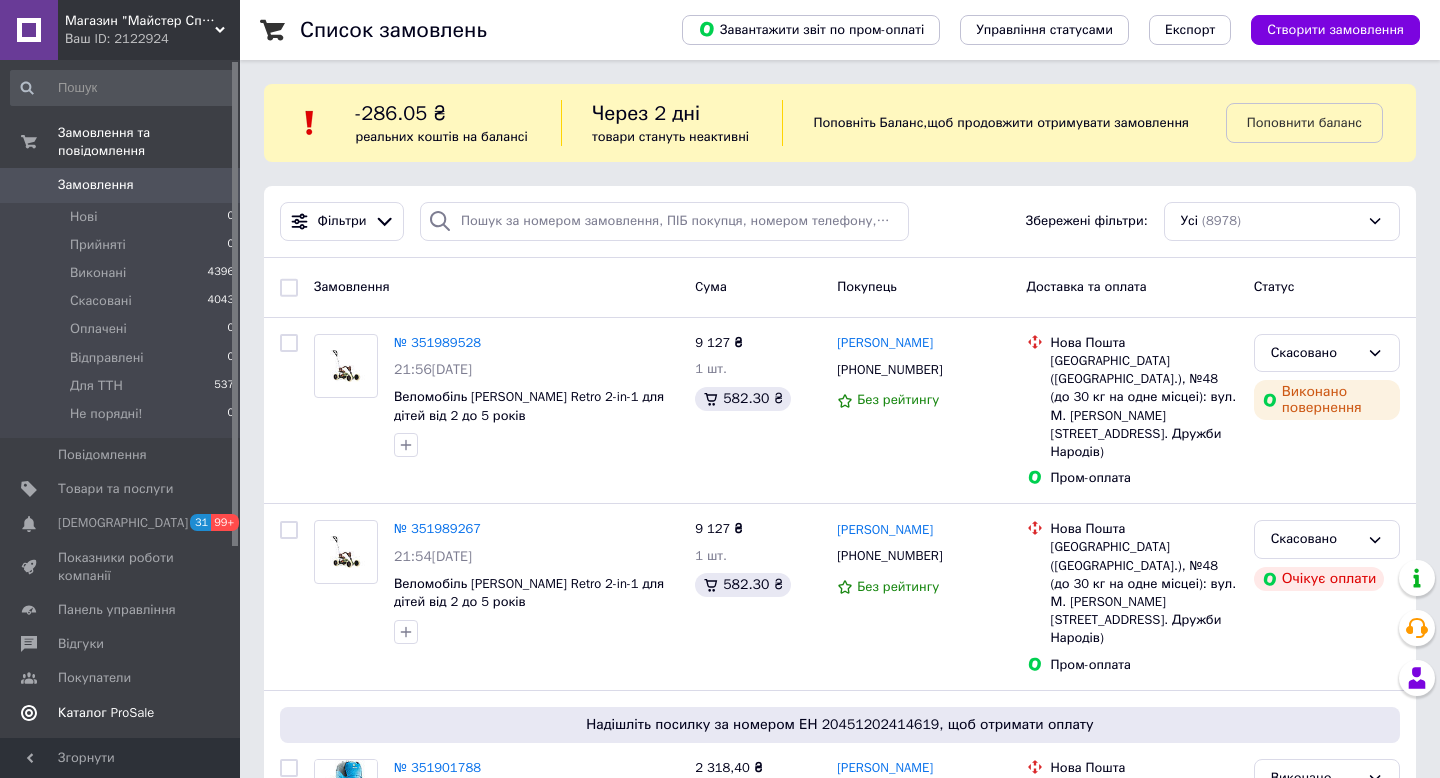 click on "Каталог ProSale" at bounding box center (106, 713) 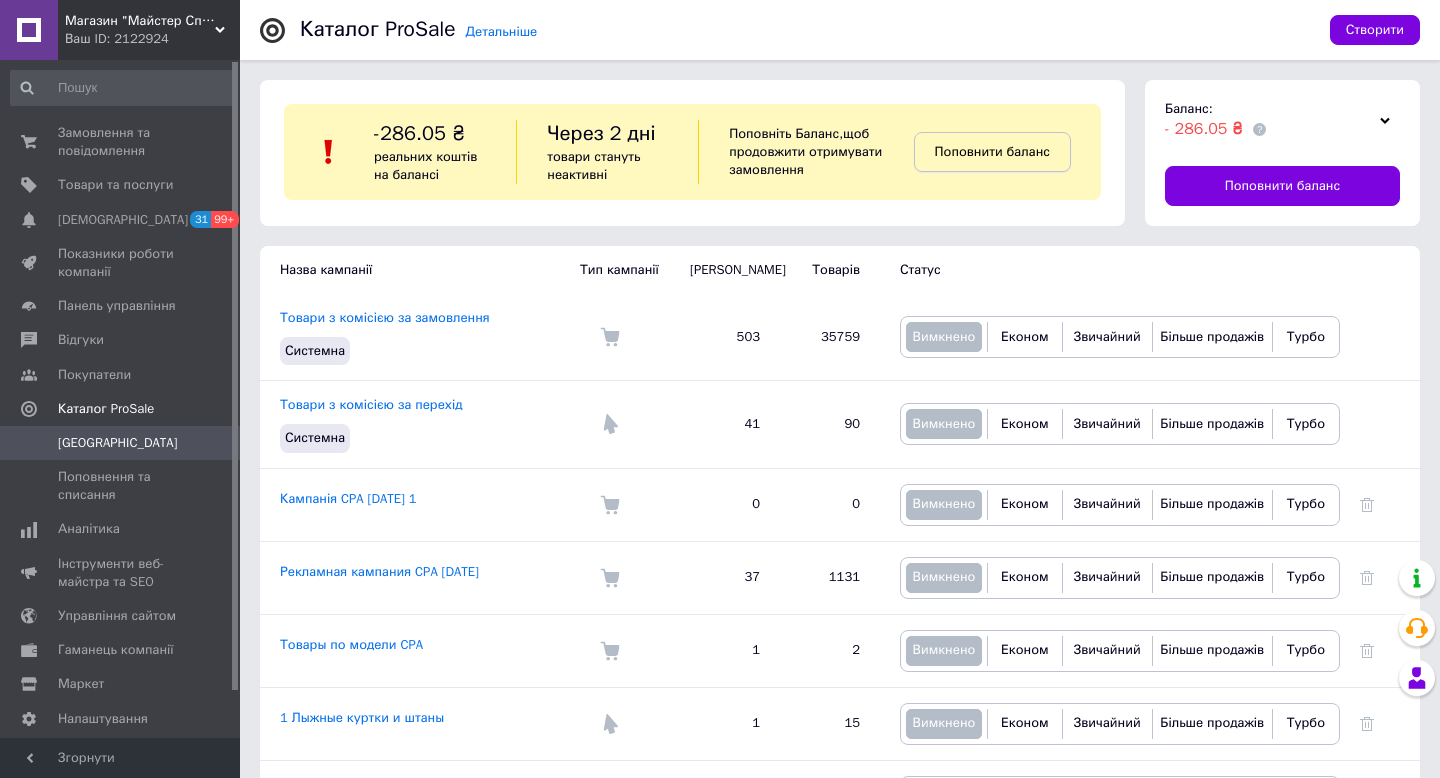 click on "Поповнити баланс" at bounding box center (992, 151) 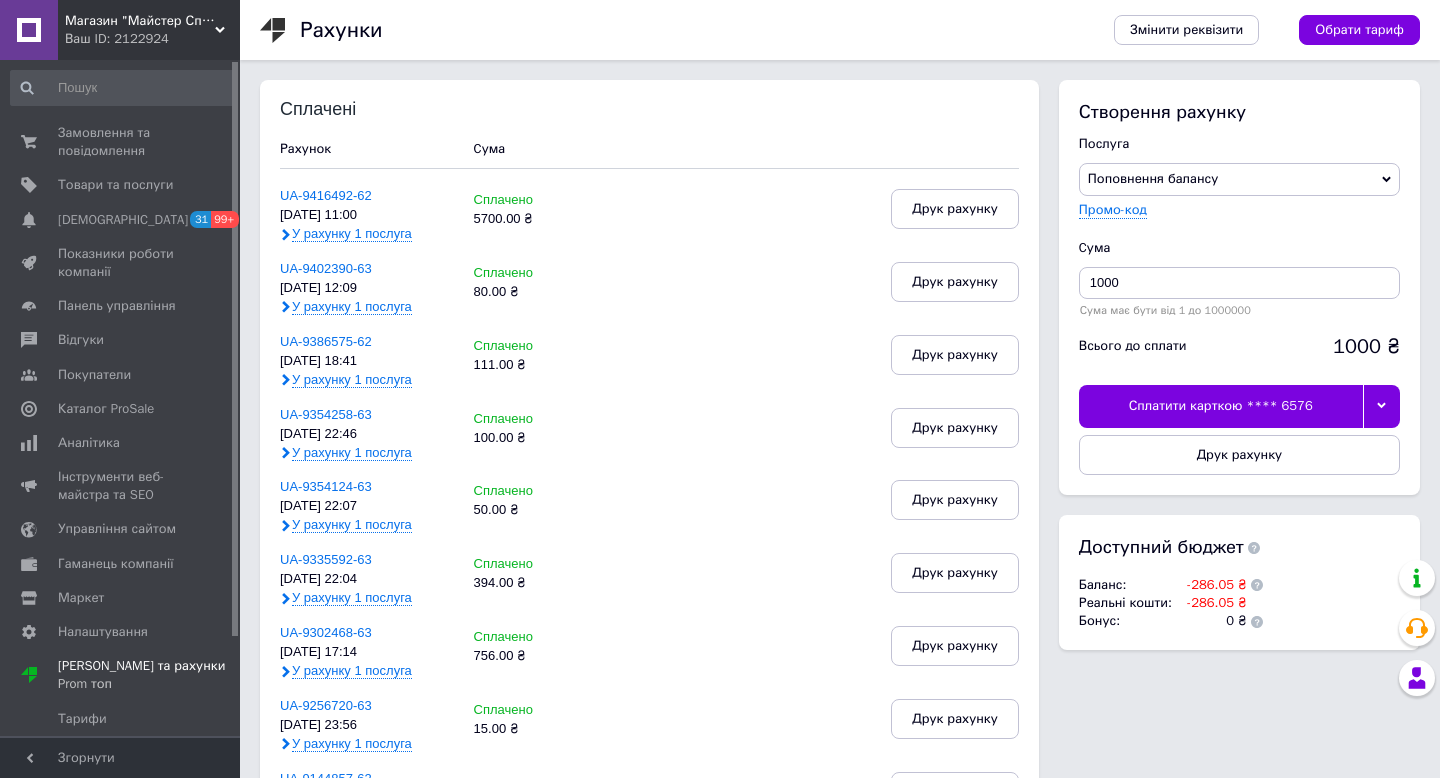 click on "Сума має бути від 1 до 1000000" at bounding box center (1239, 310) 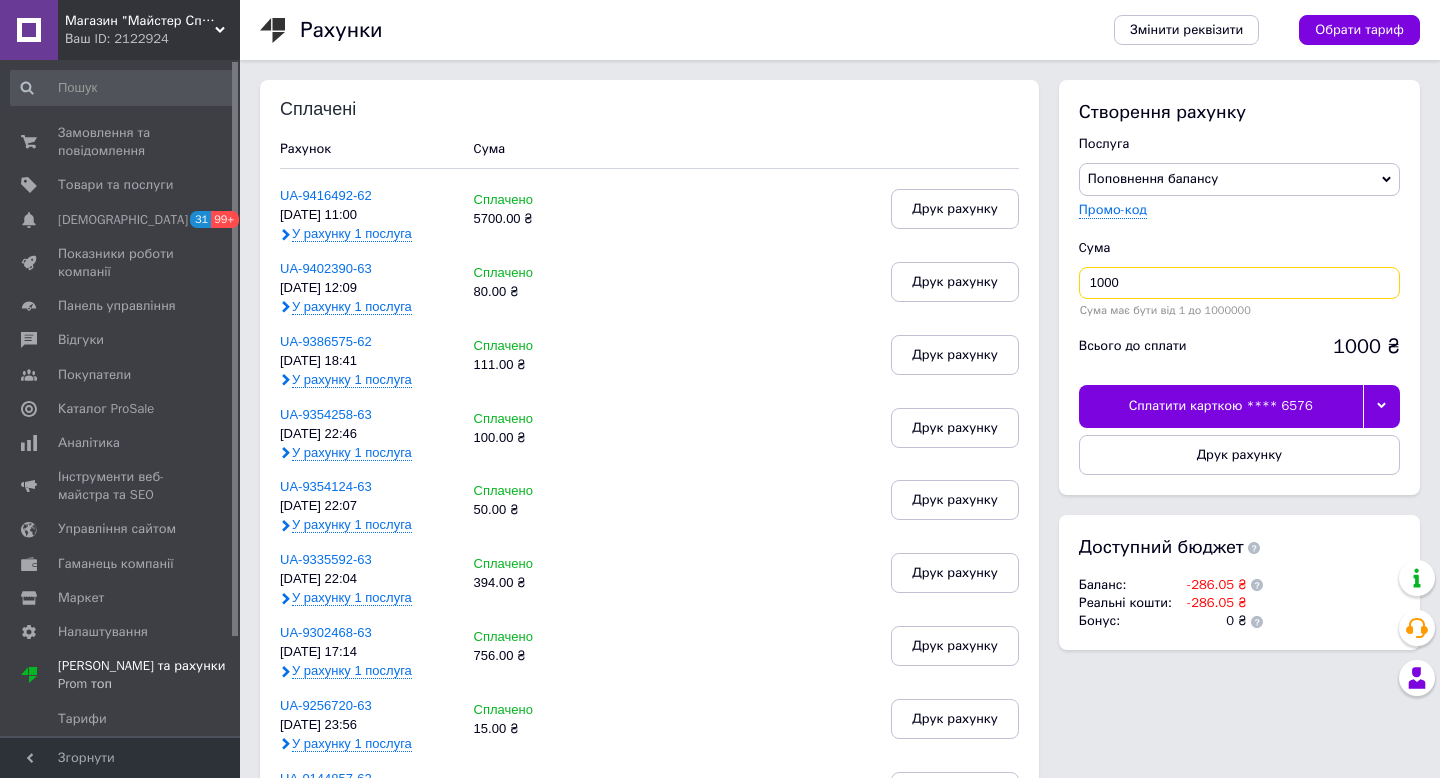 click on "1000" at bounding box center (1239, 283) 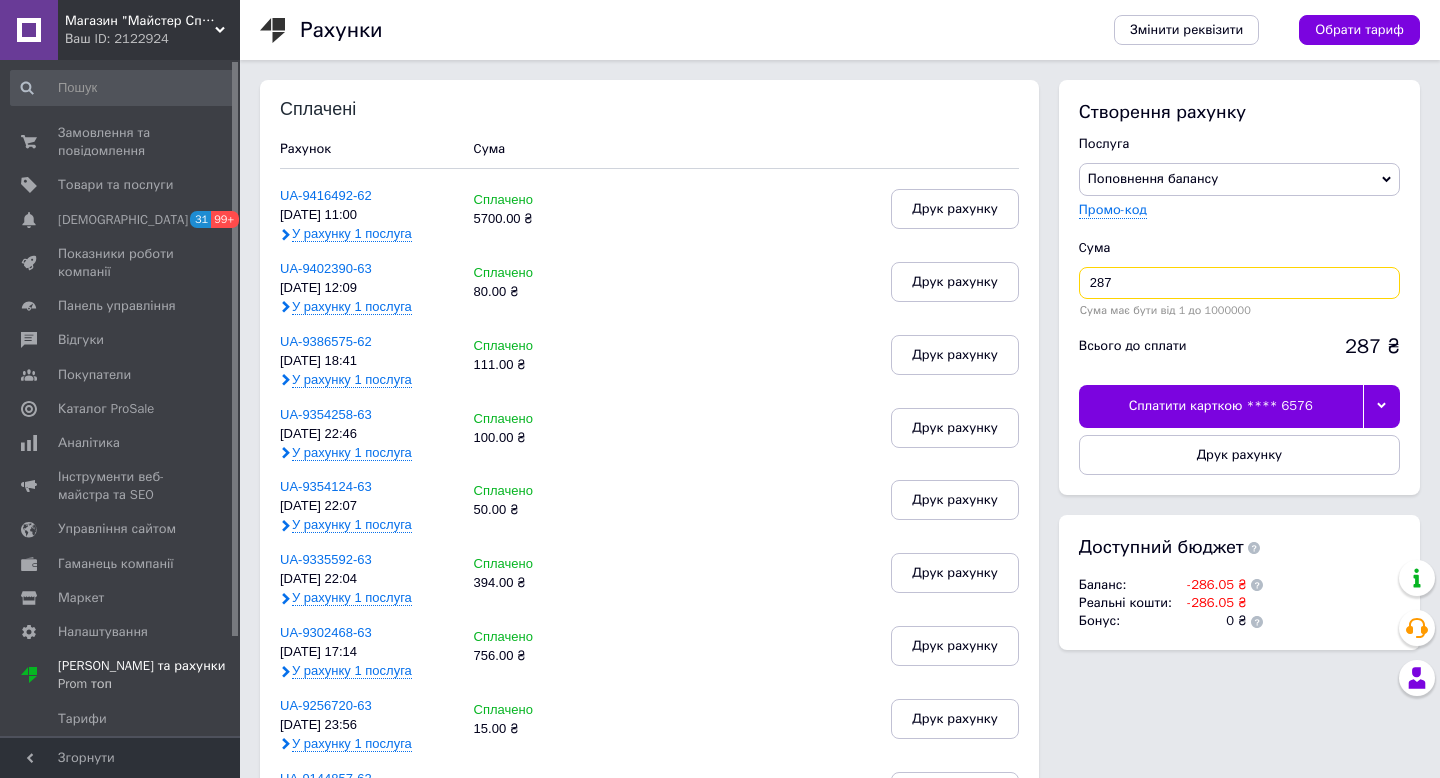 type on "287" 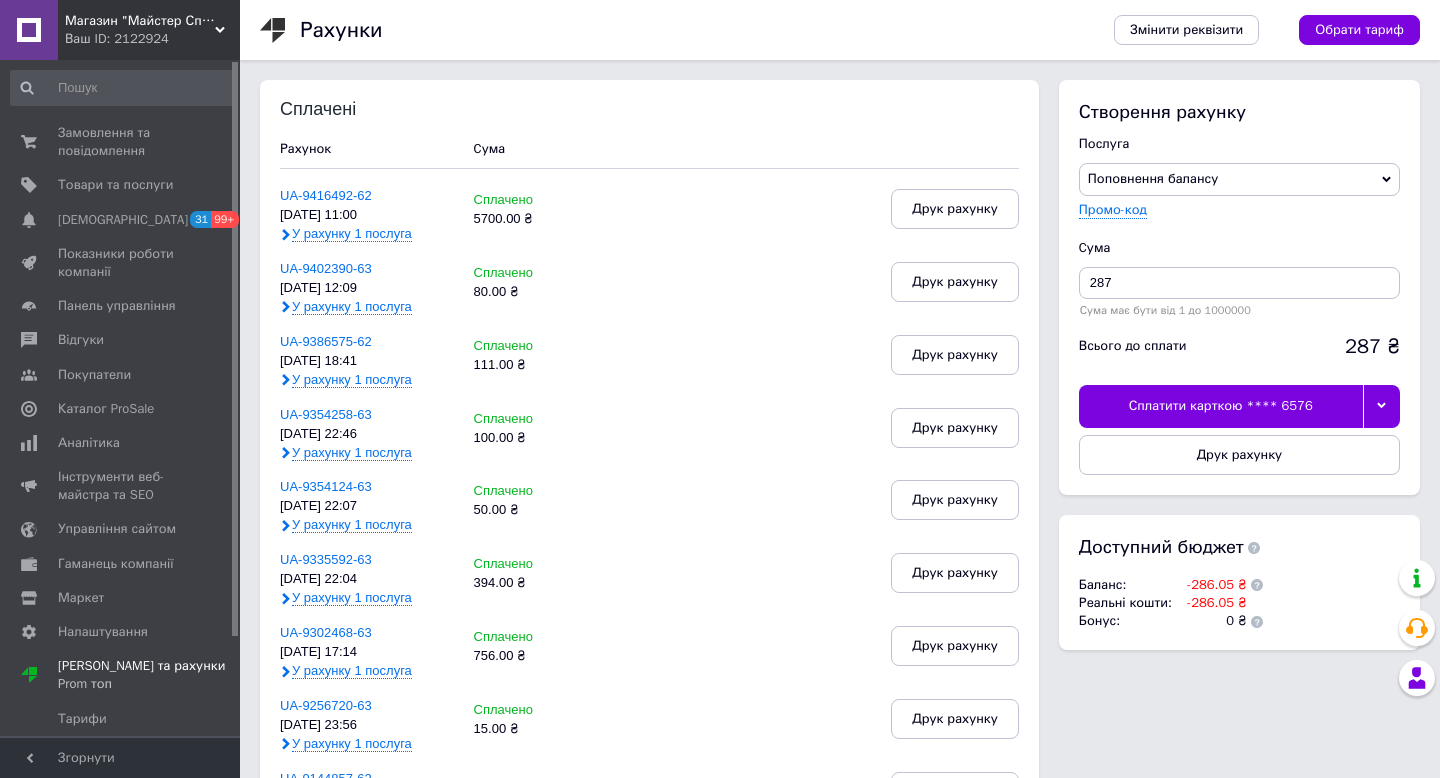 click on "Сплатити карткою  **** 6576" at bounding box center (1221, 406) 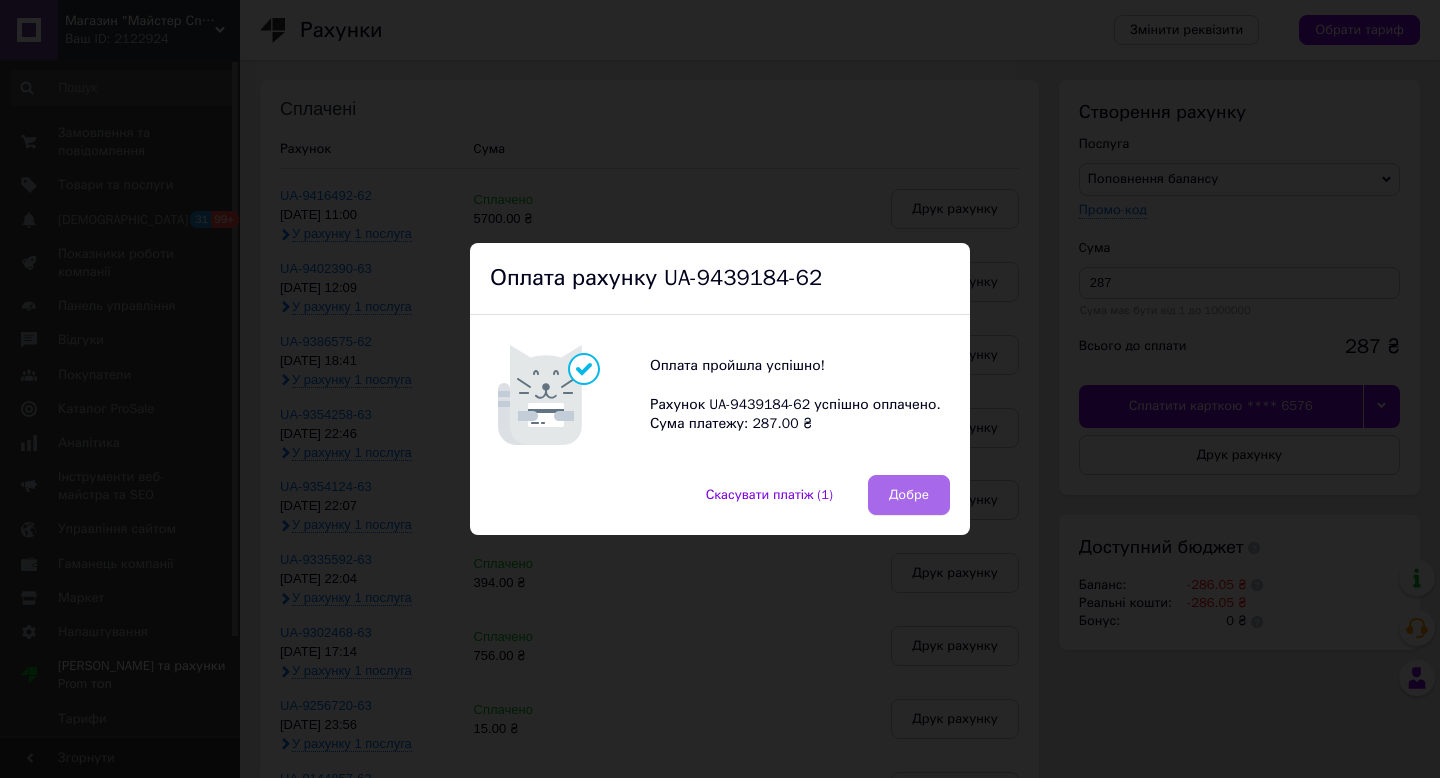 click on "Добре" at bounding box center [909, 495] 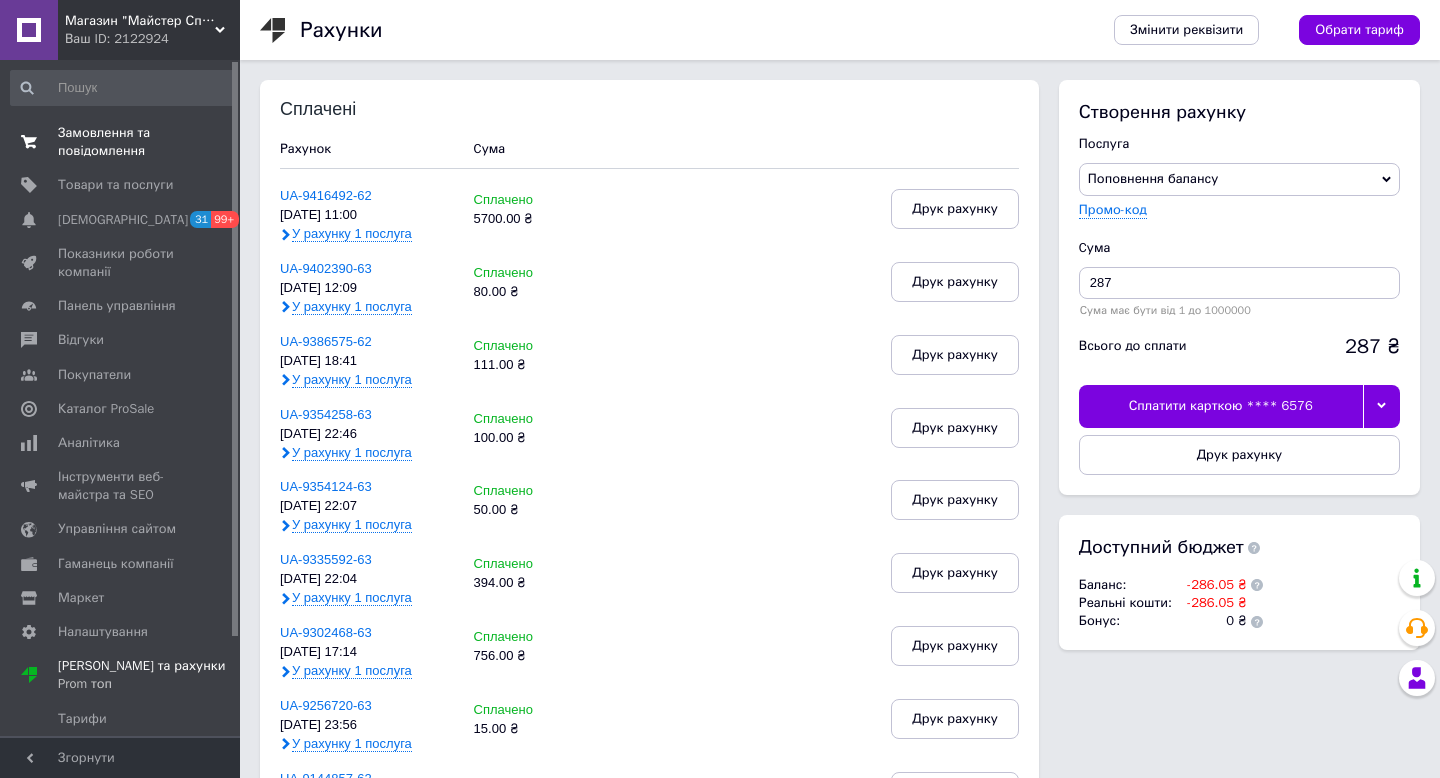 click on "Замовлення та повідомлення" at bounding box center (121, 142) 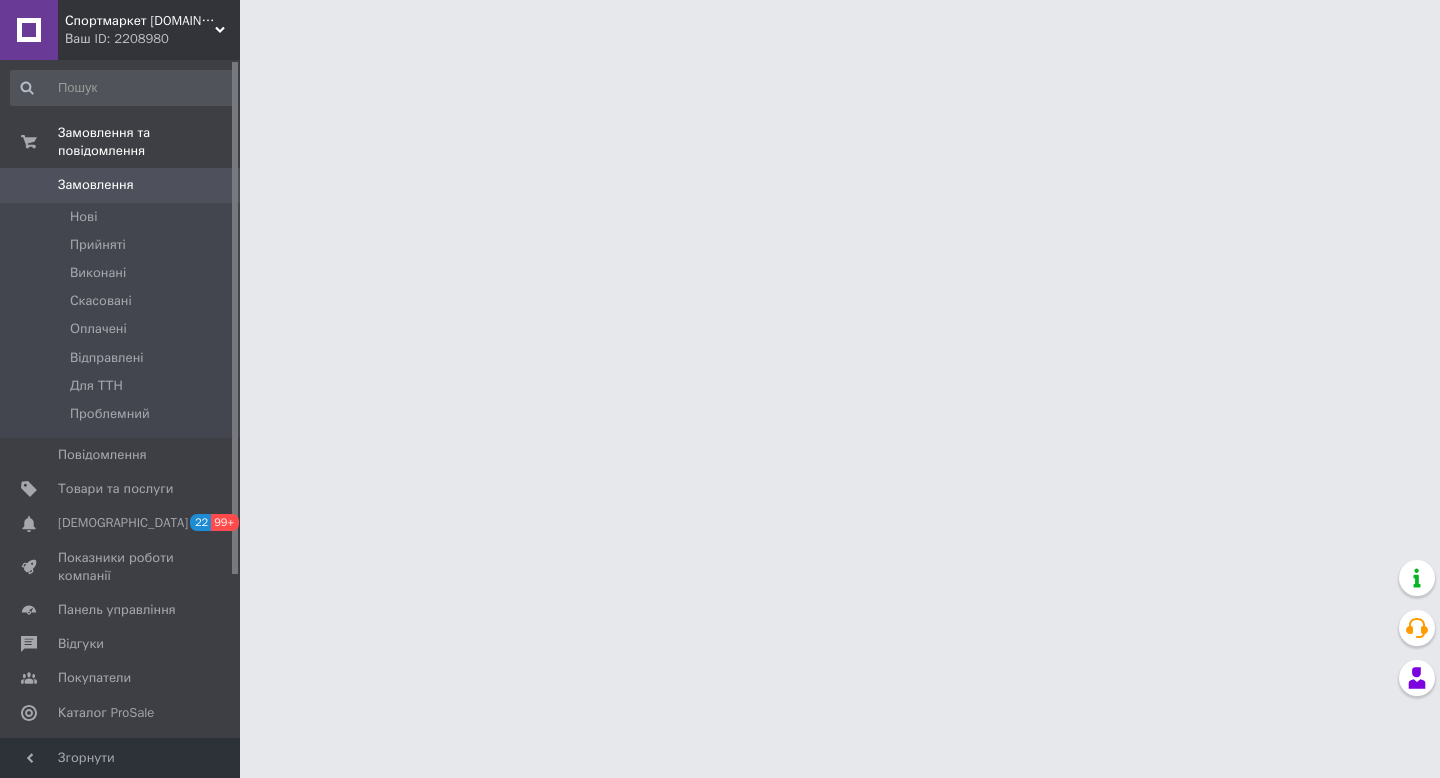 scroll, scrollTop: 0, scrollLeft: 0, axis: both 